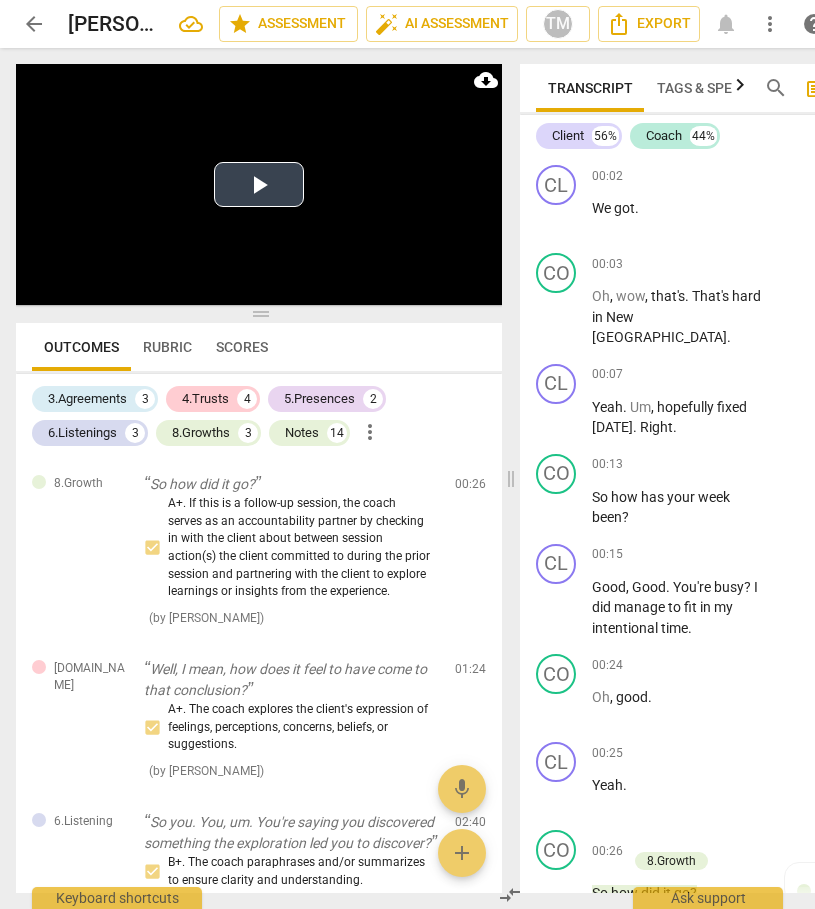 scroll, scrollTop: 0, scrollLeft: 0, axis: both 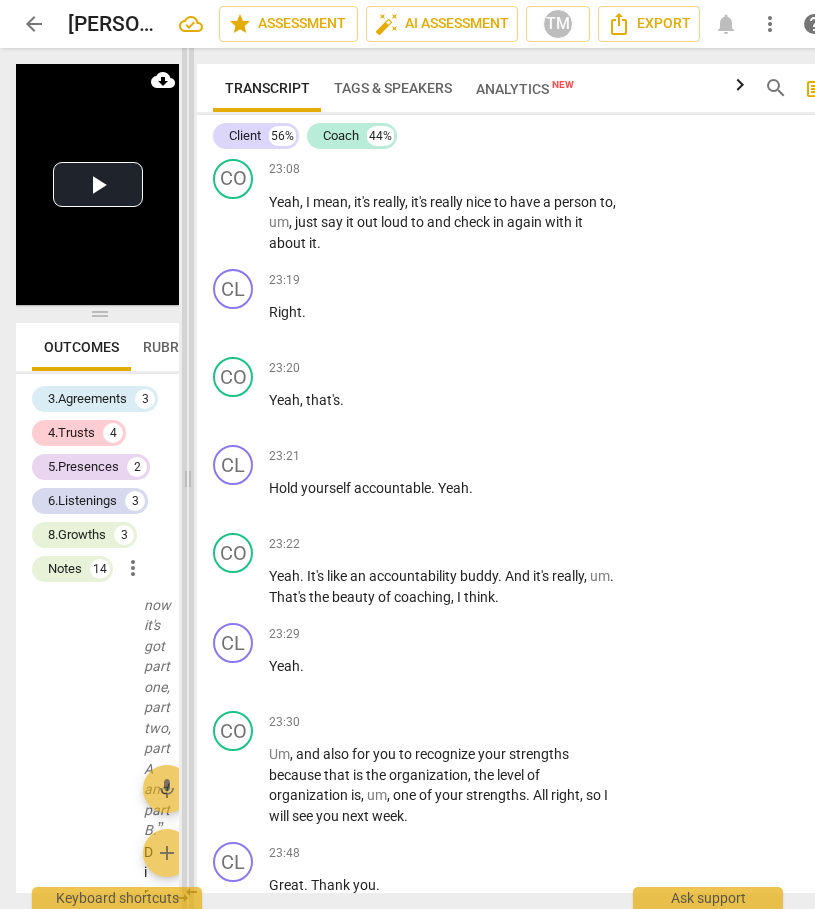 drag, startPoint x: 508, startPoint y: 472, endPoint x: 185, endPoint y: 480, distance: 323.09906 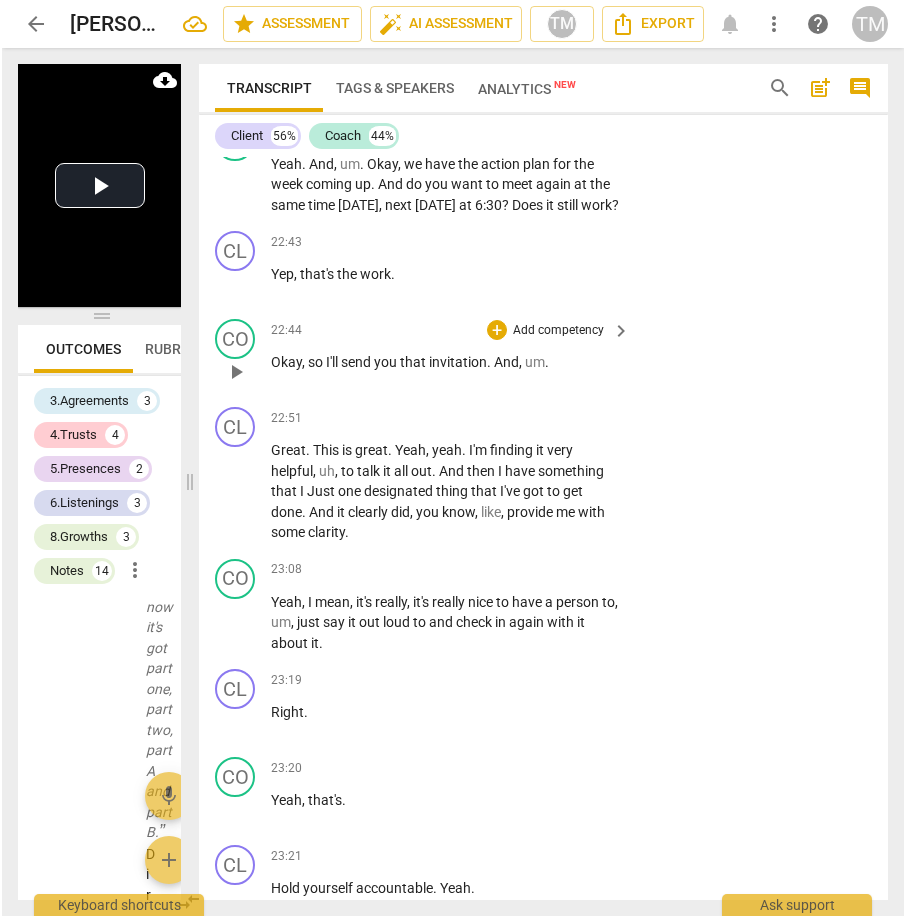 scroll, scrollTop: 12926, scrollLeft: 0, axis: vertical 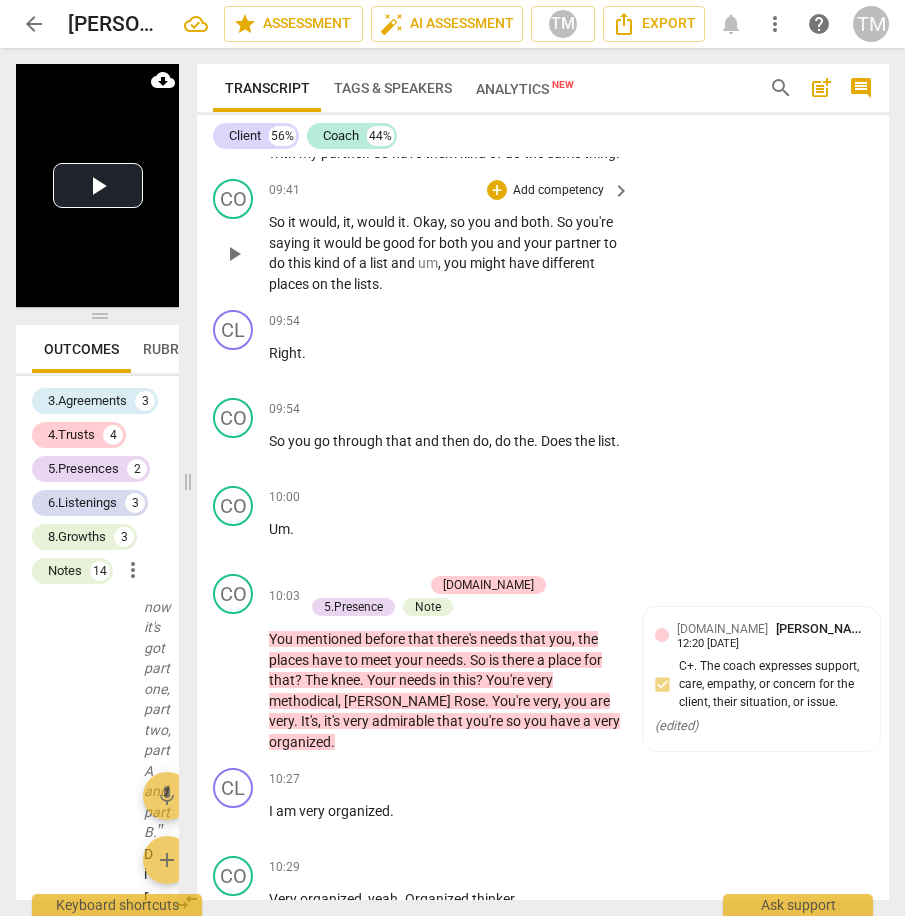 click on "CO play_arrow pause 09:41 + Add competency keyboard_arrow_right So   it   would ,   it ,   would   it .   Okay ,   so   you   and   both .   So   you're   saying   it   would   be   good   for   both   you   and   your   partner   to   do   this   kind   of   a   list   and   um ,   you   might   have   different   places   on   the   lists ." at bounding box center [543, 236] 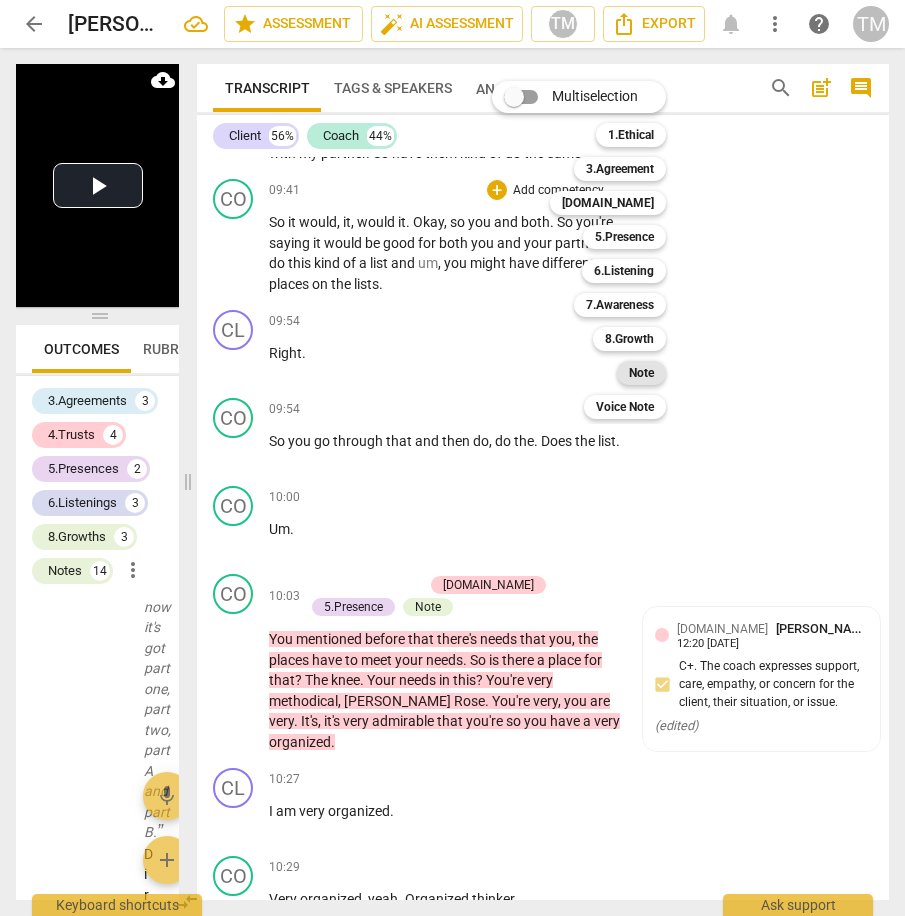 click on "Note" at bounding box center (641, 373) 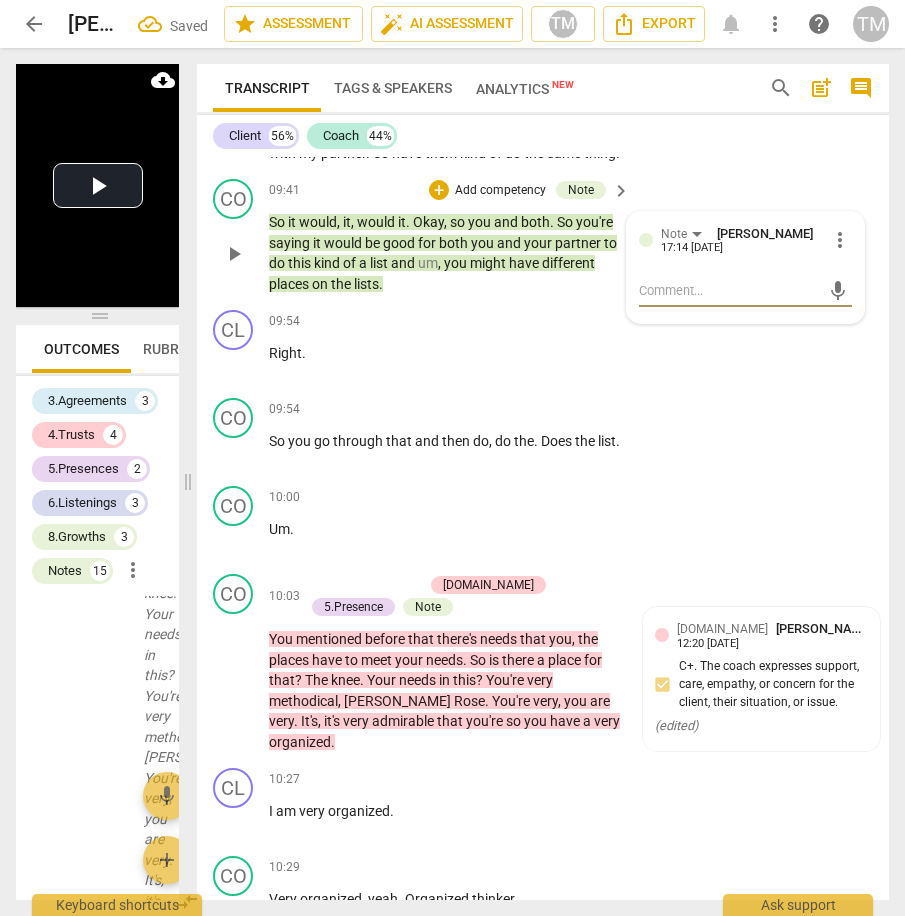 scroll, scrollTop: 9705, scrollLeft: 0, axis: vertical 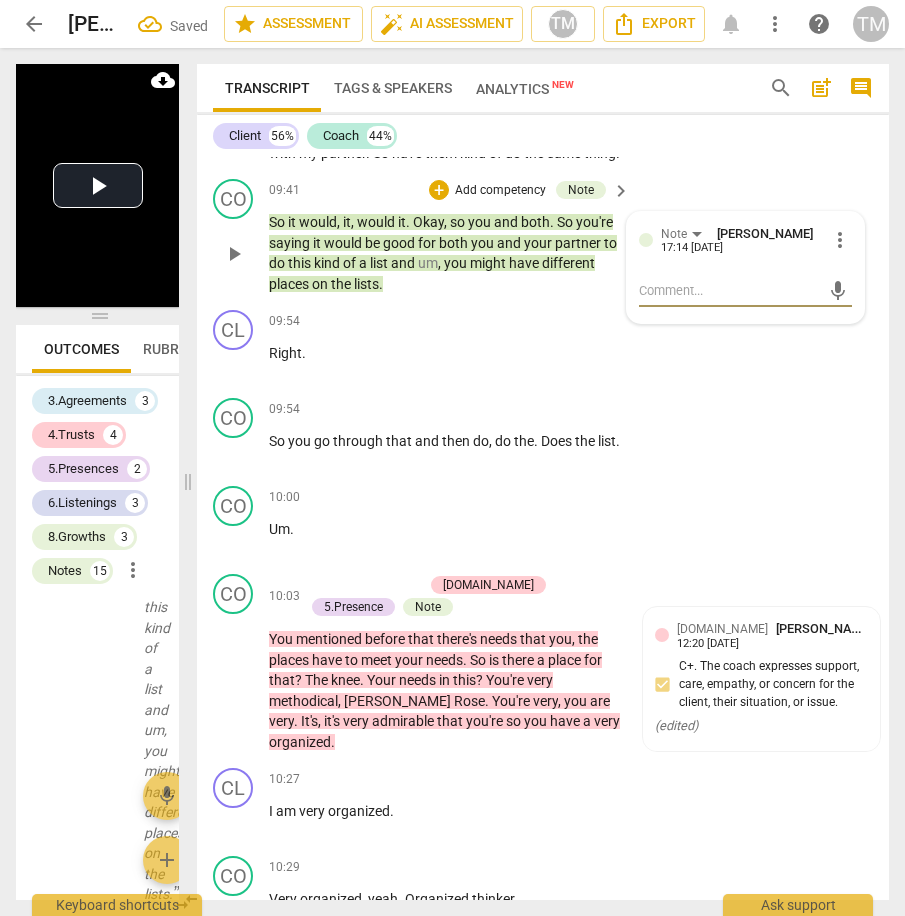 type on "C" 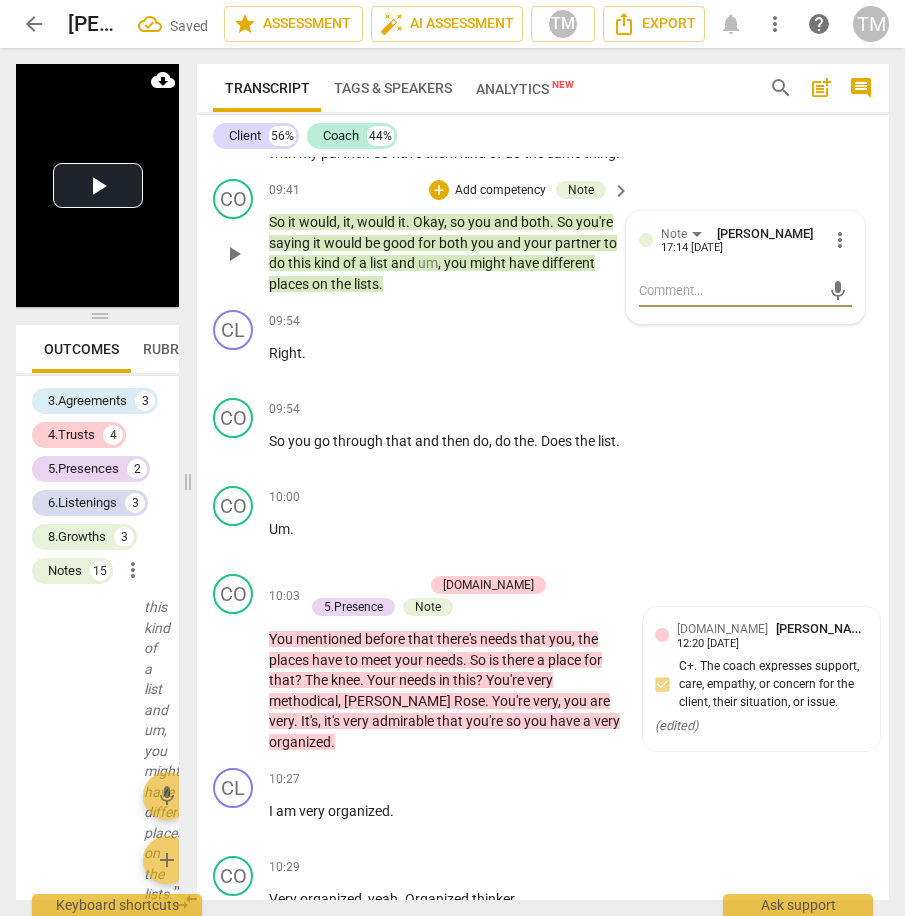 type on "C" 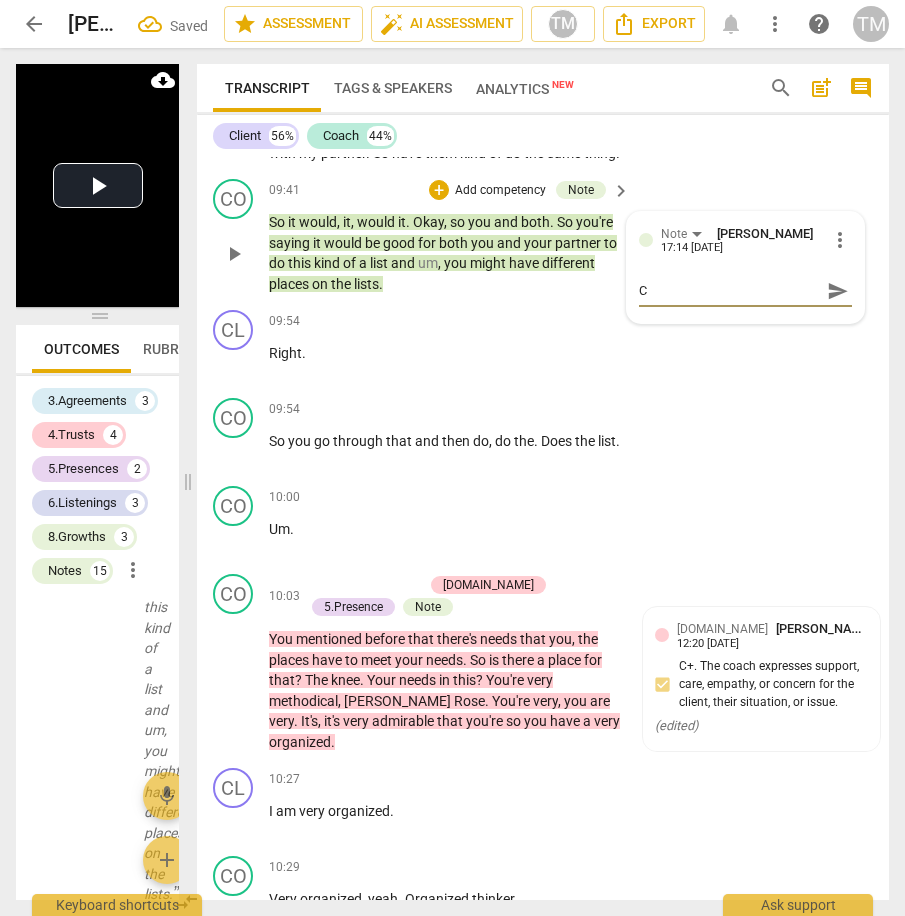 type on "Co" 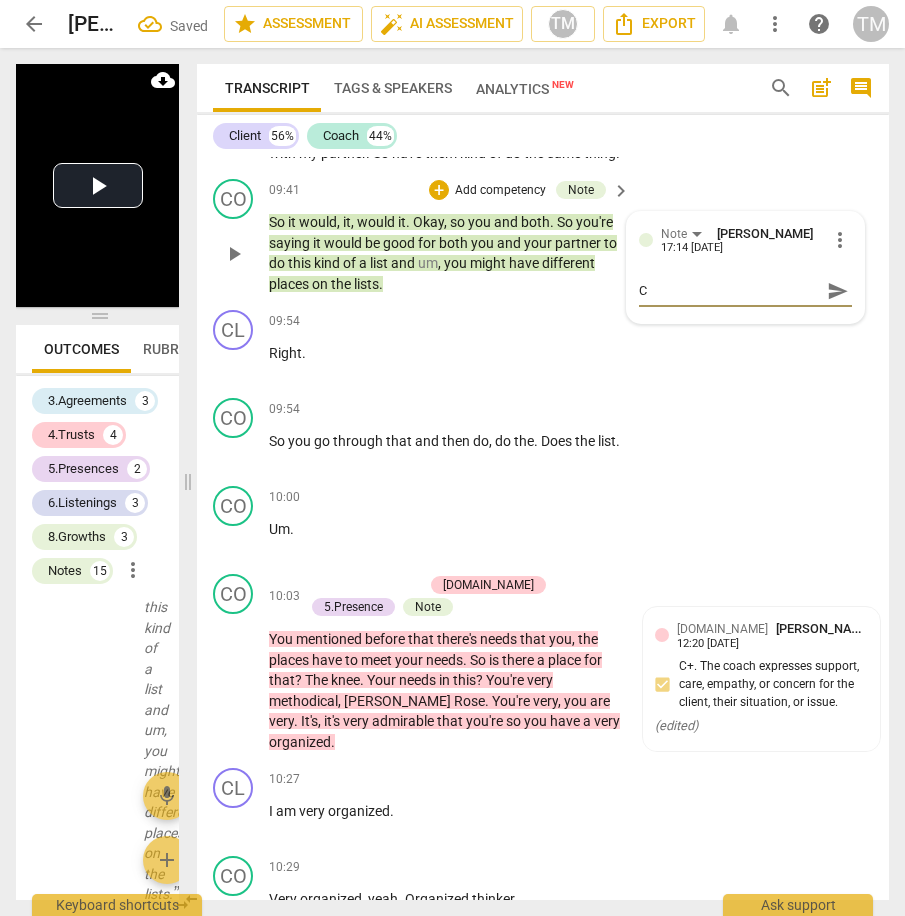type on "Co" 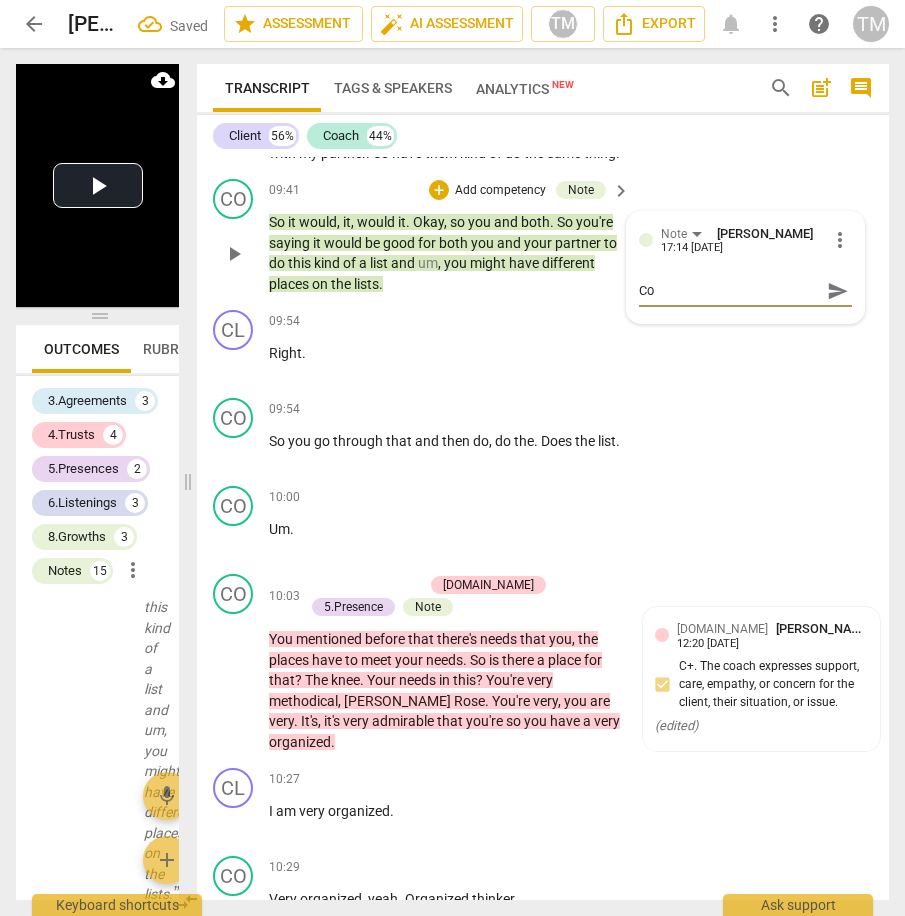type on "Con" 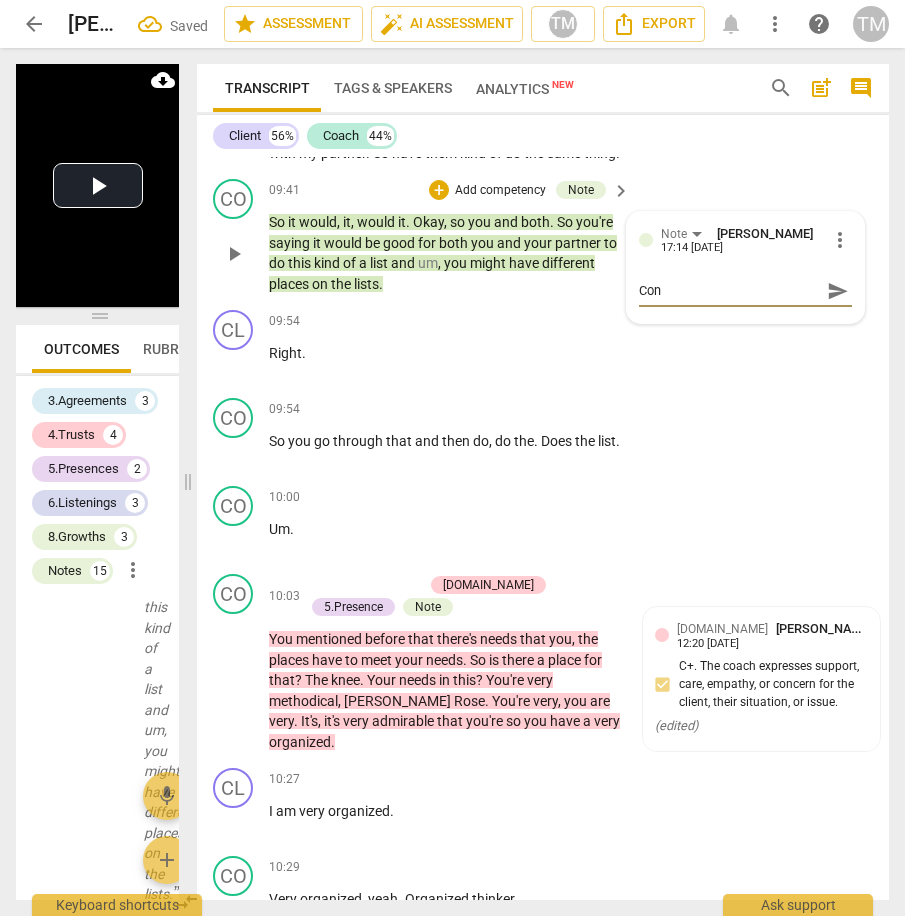 type on "Conf" 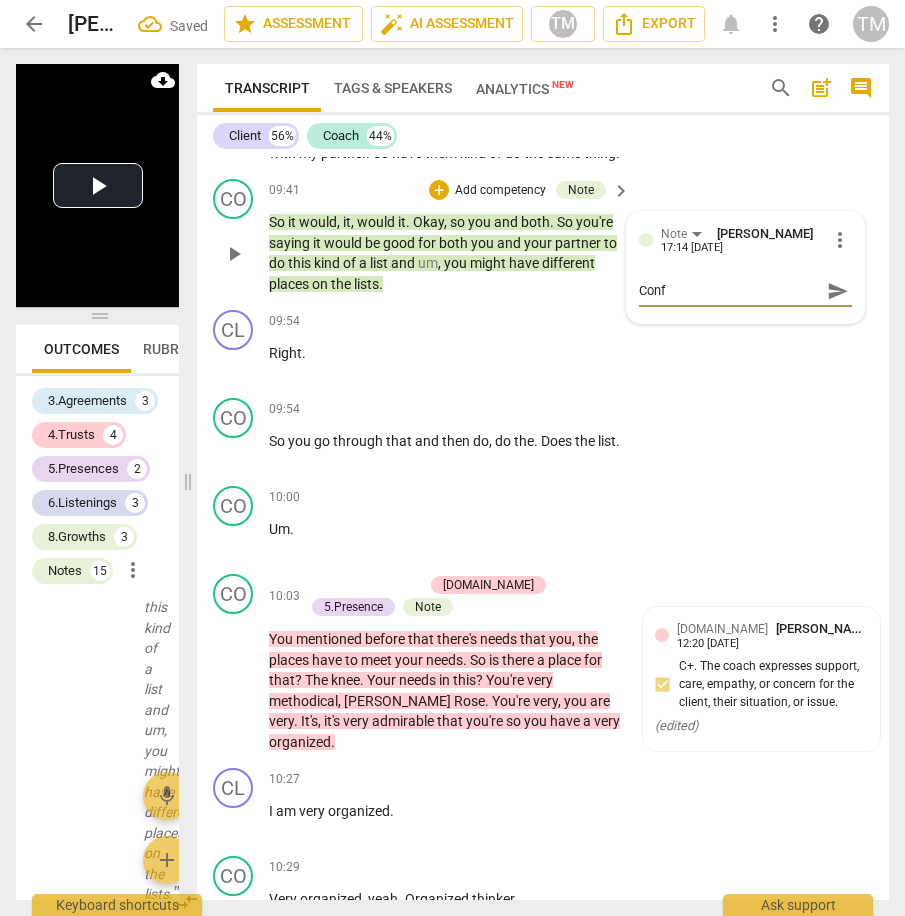 type on "Confi" 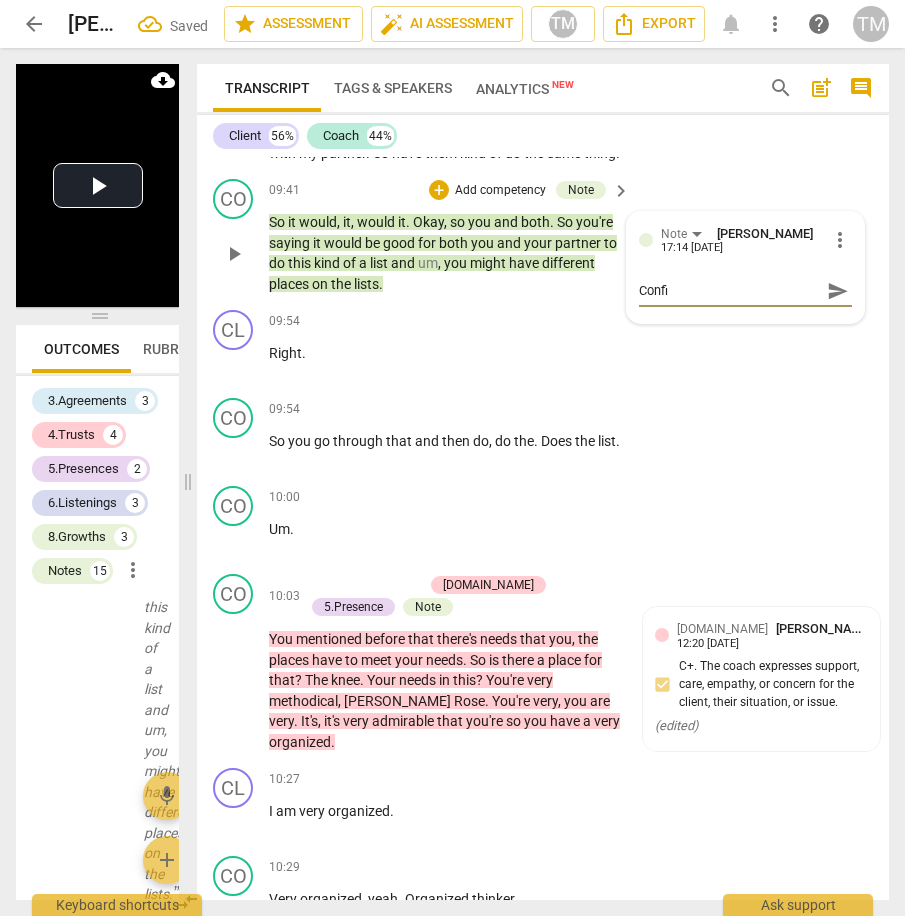 type on "Confir" 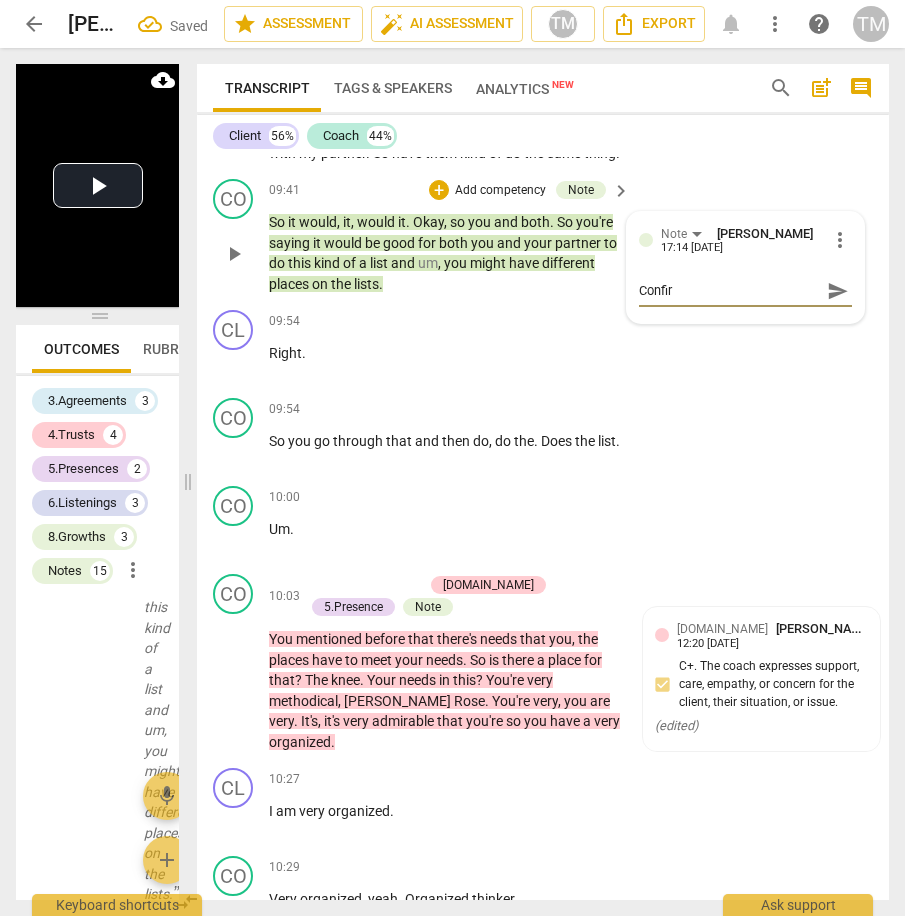 type on "Confirm" 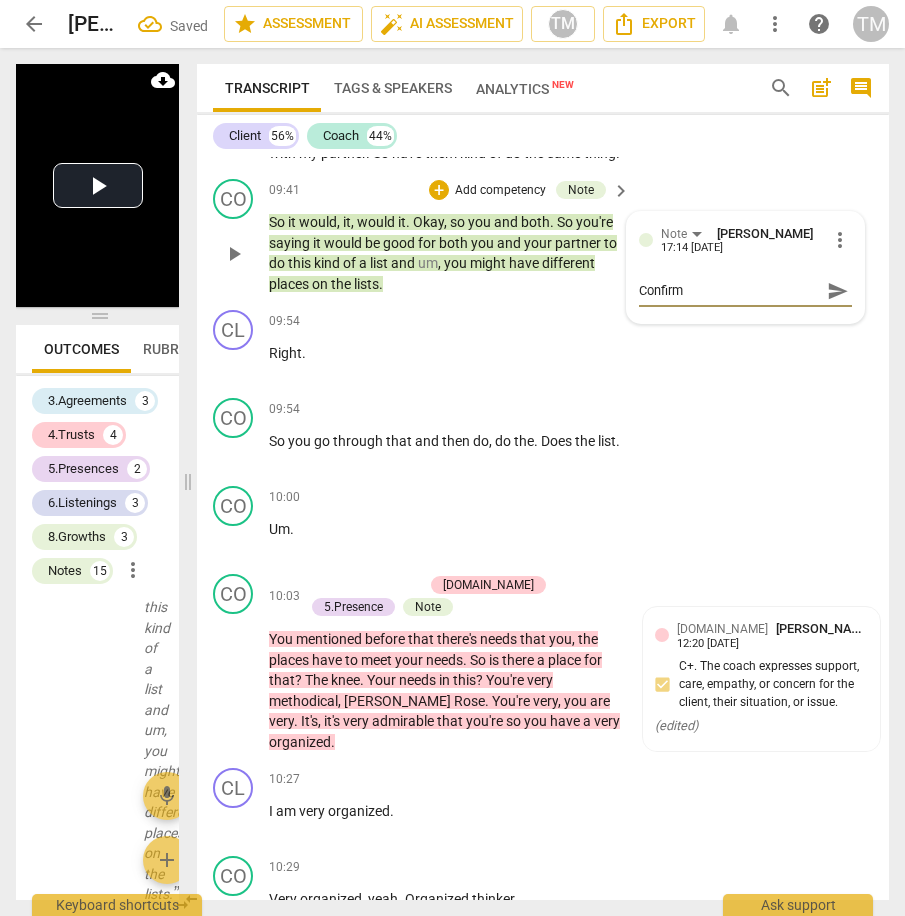 type on "Confirmi" 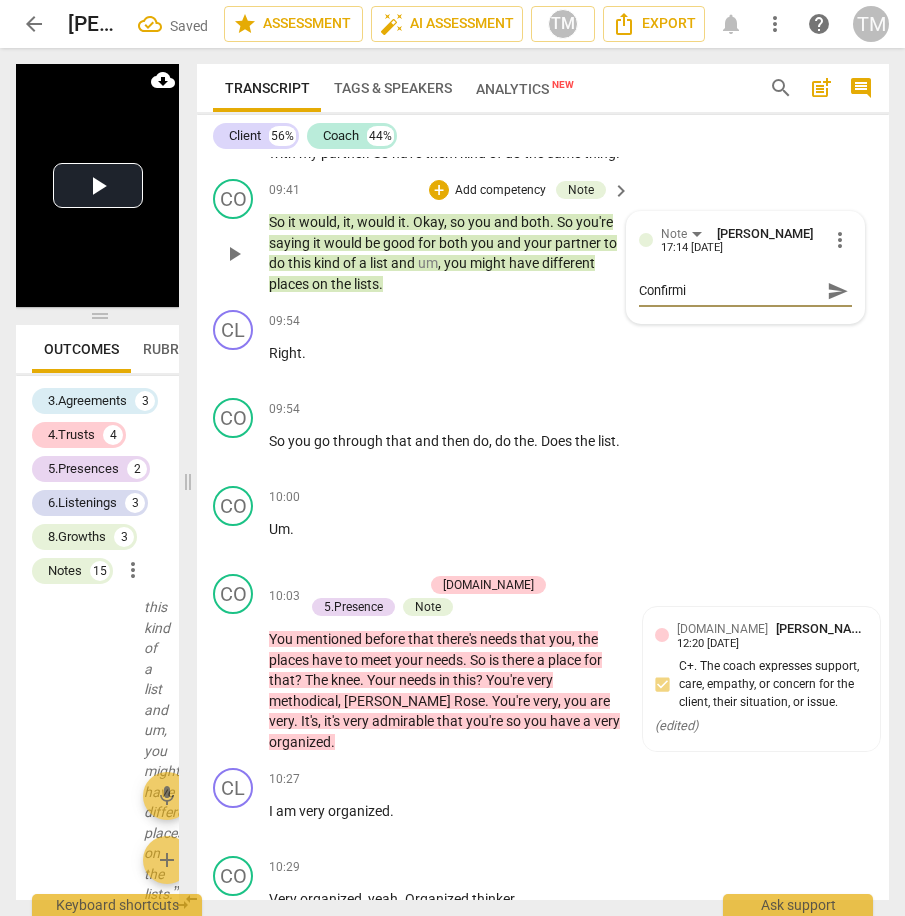 type on "Confirmin" 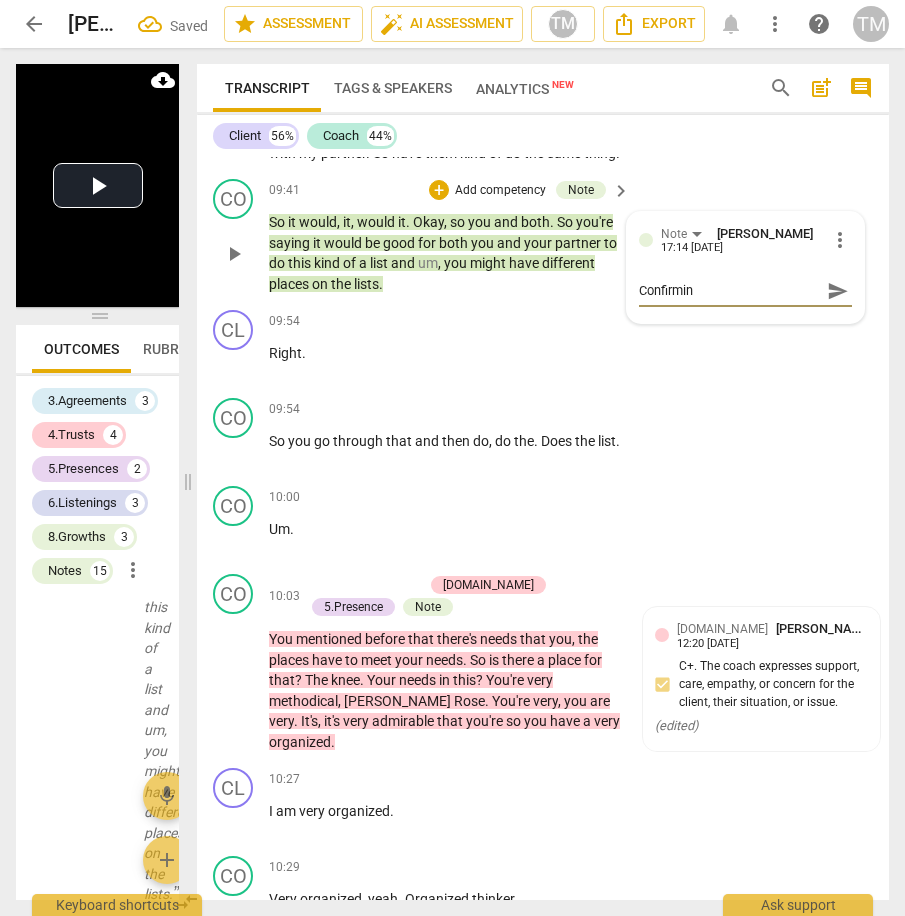 type on "Confirming" 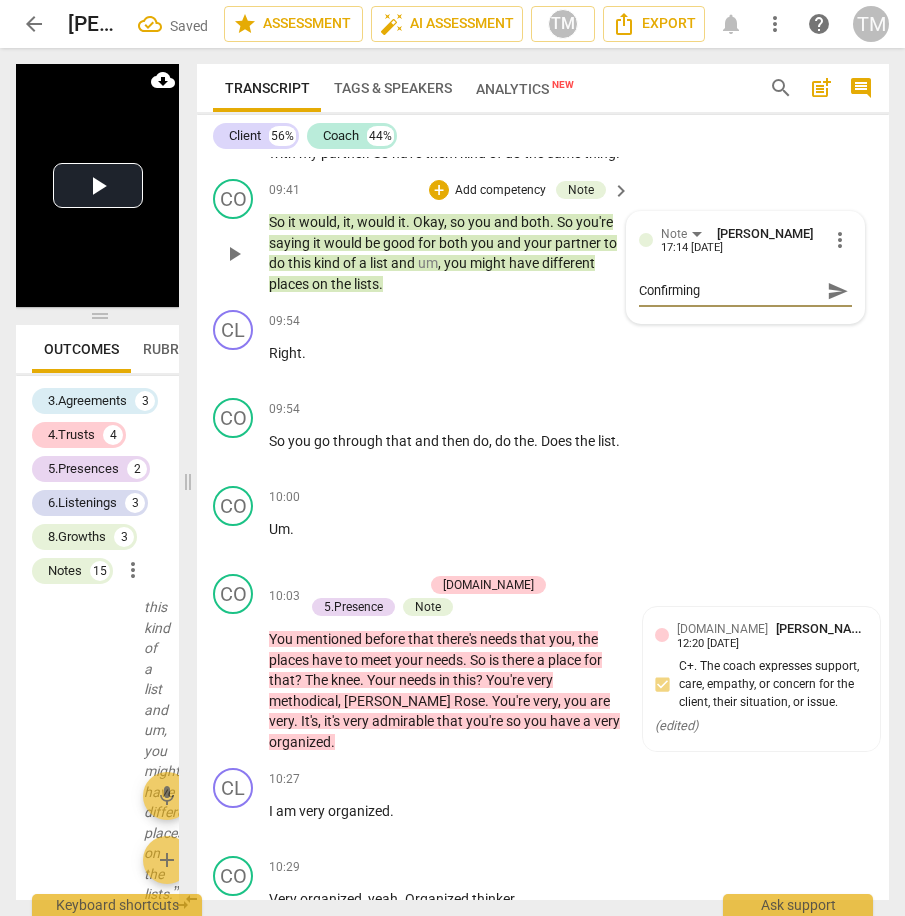 type on "Confirming/" 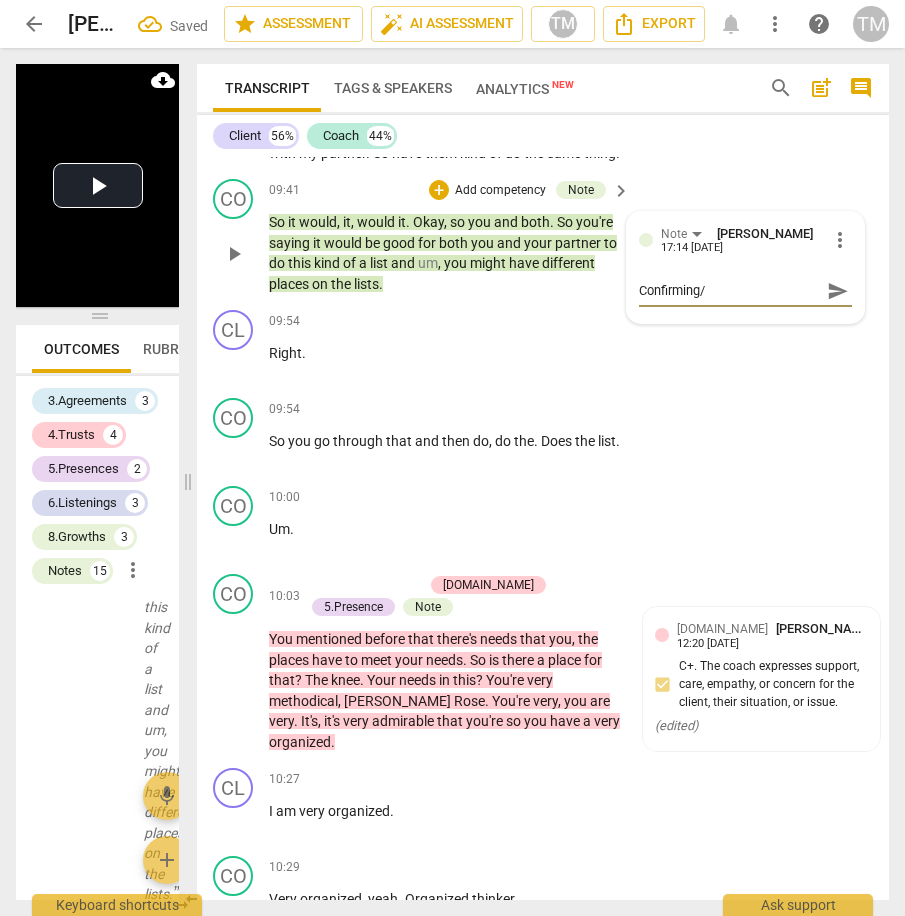 type on "Confirming/c" 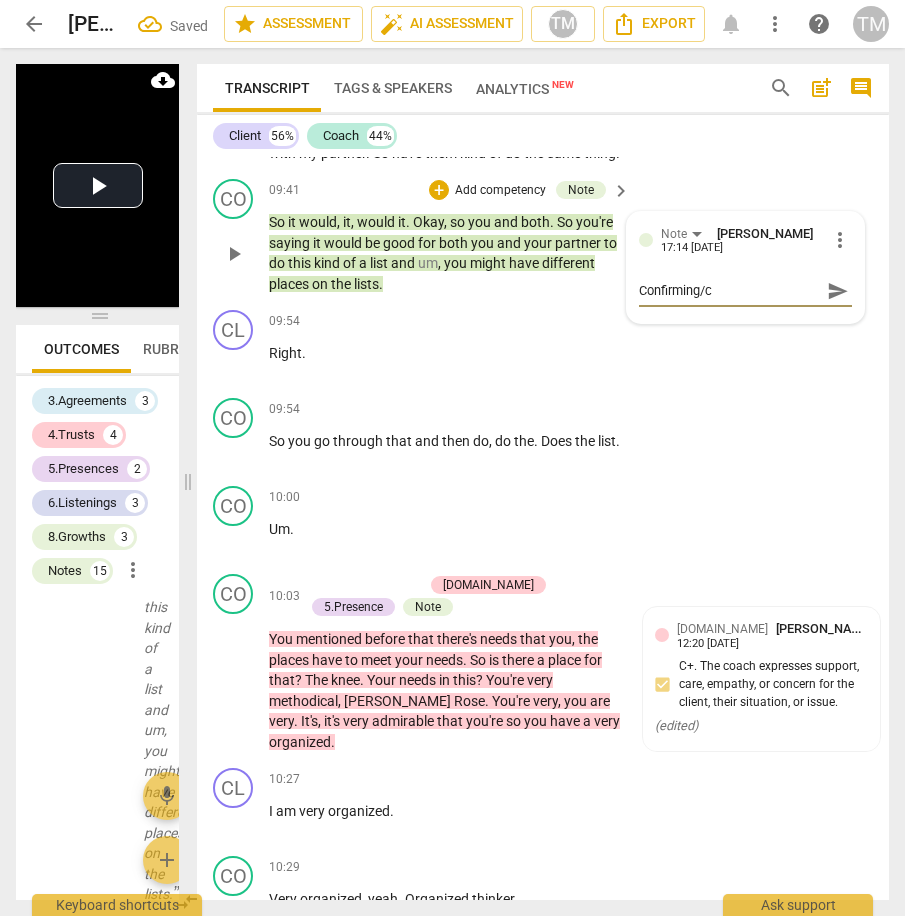 type on "Confirming/cl" 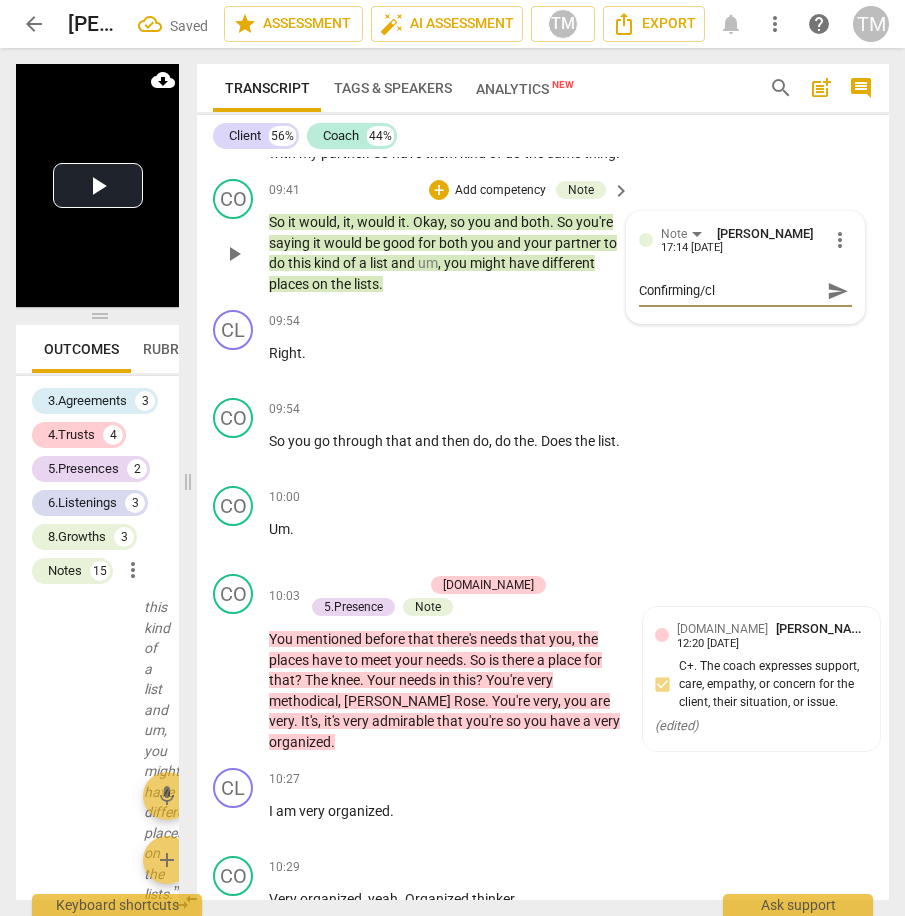 type on "Confirming/cll" 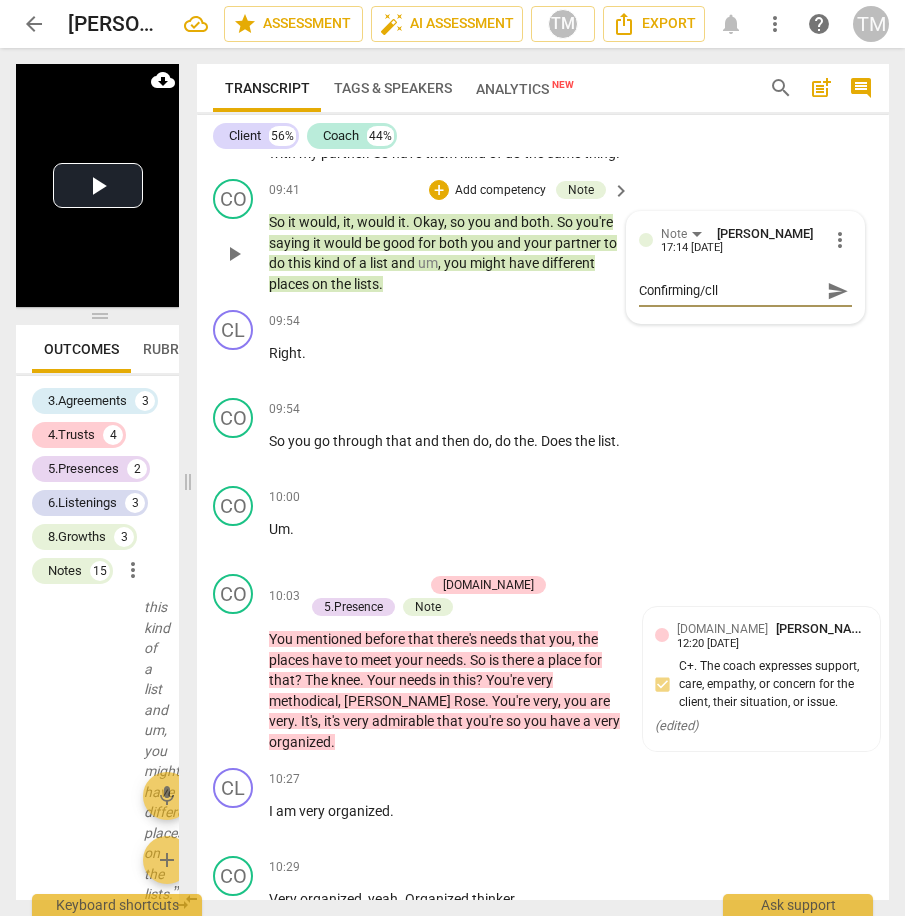 type on "Confirming/cl" 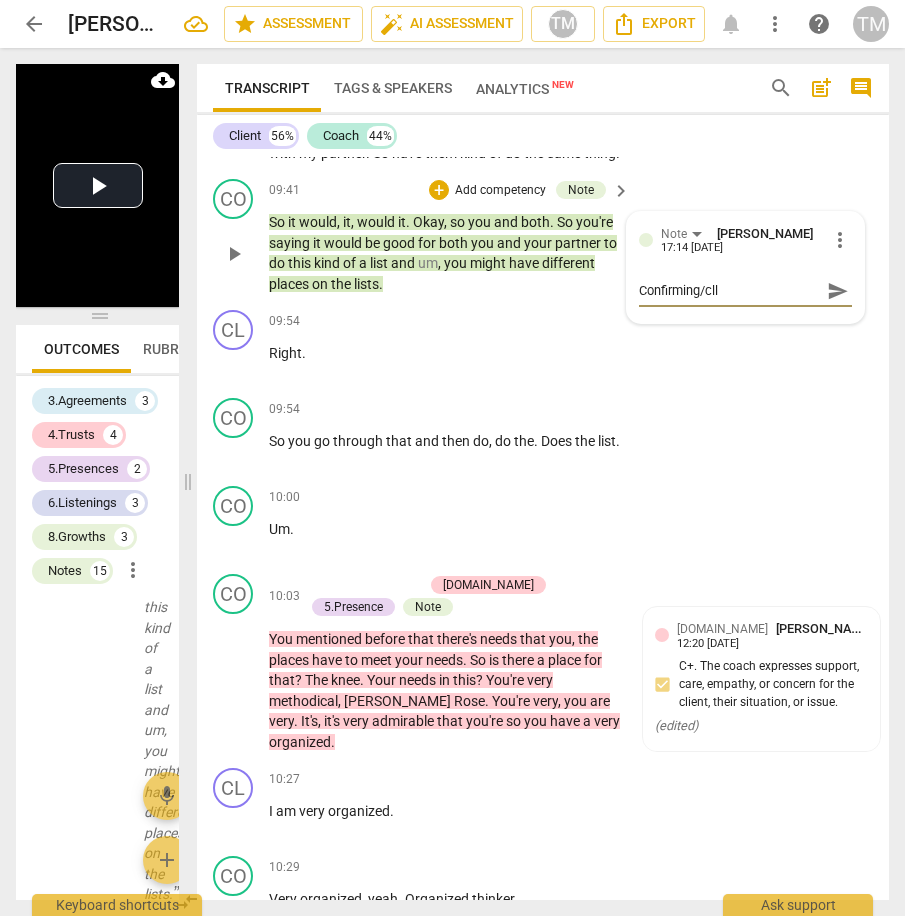 type on "Confirming/cl" 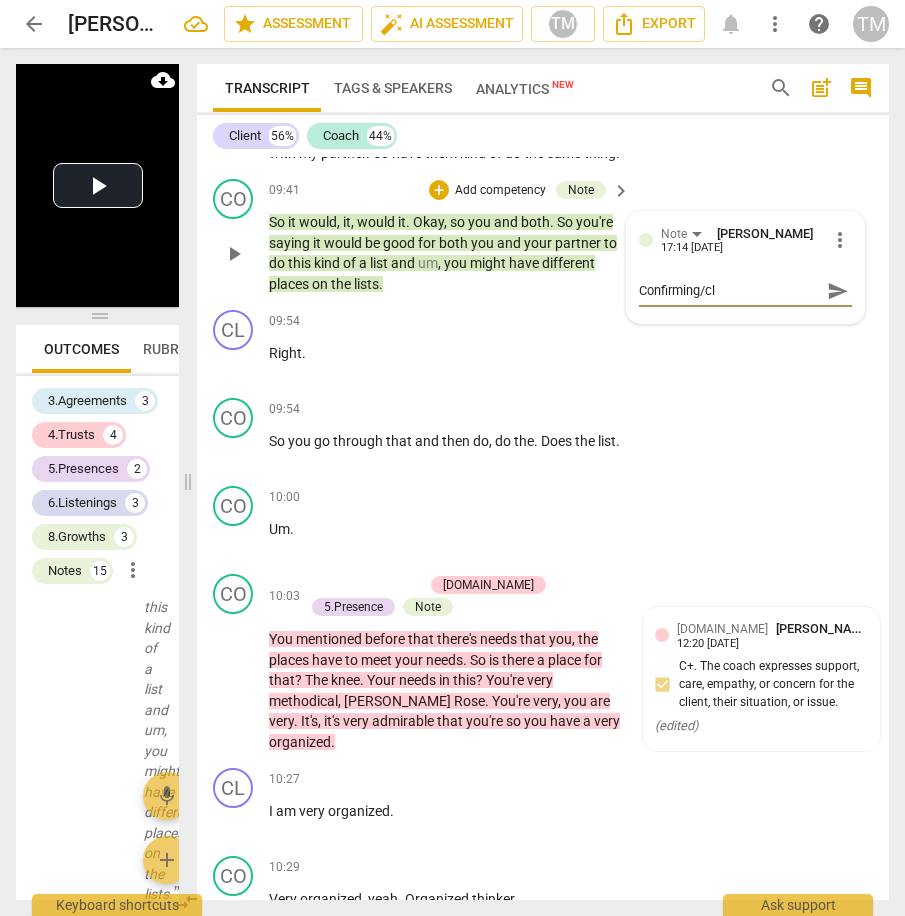 type on "Confirming/cla" 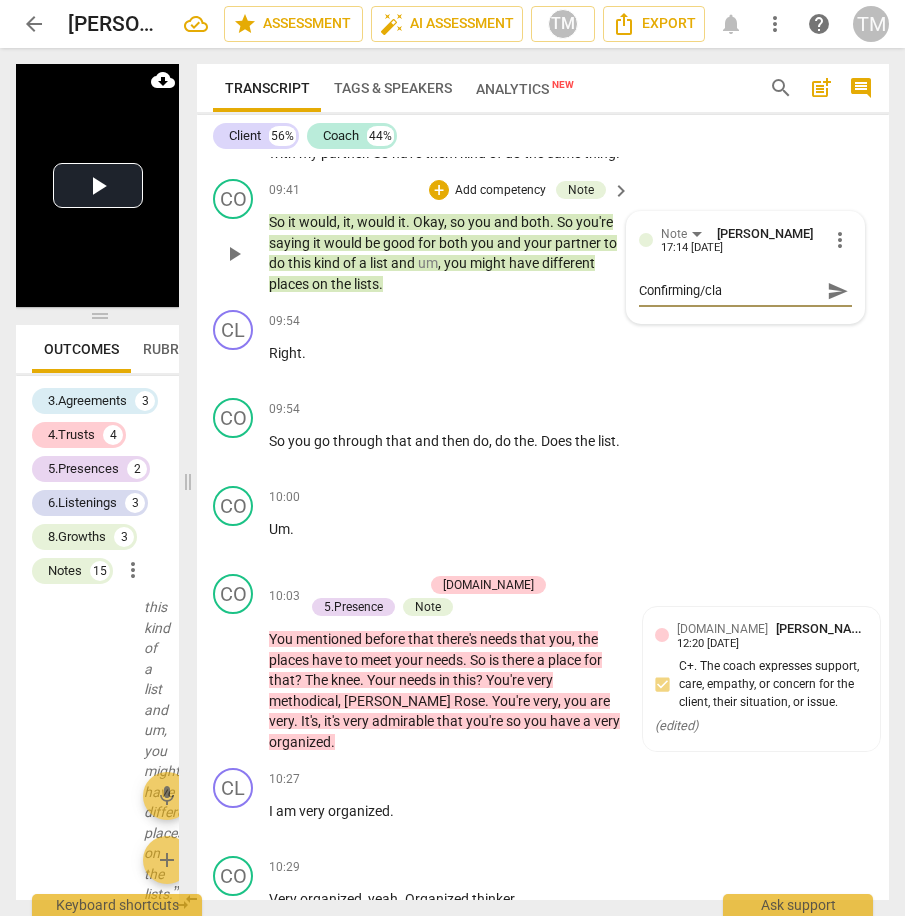 type on "Confirming/clar" 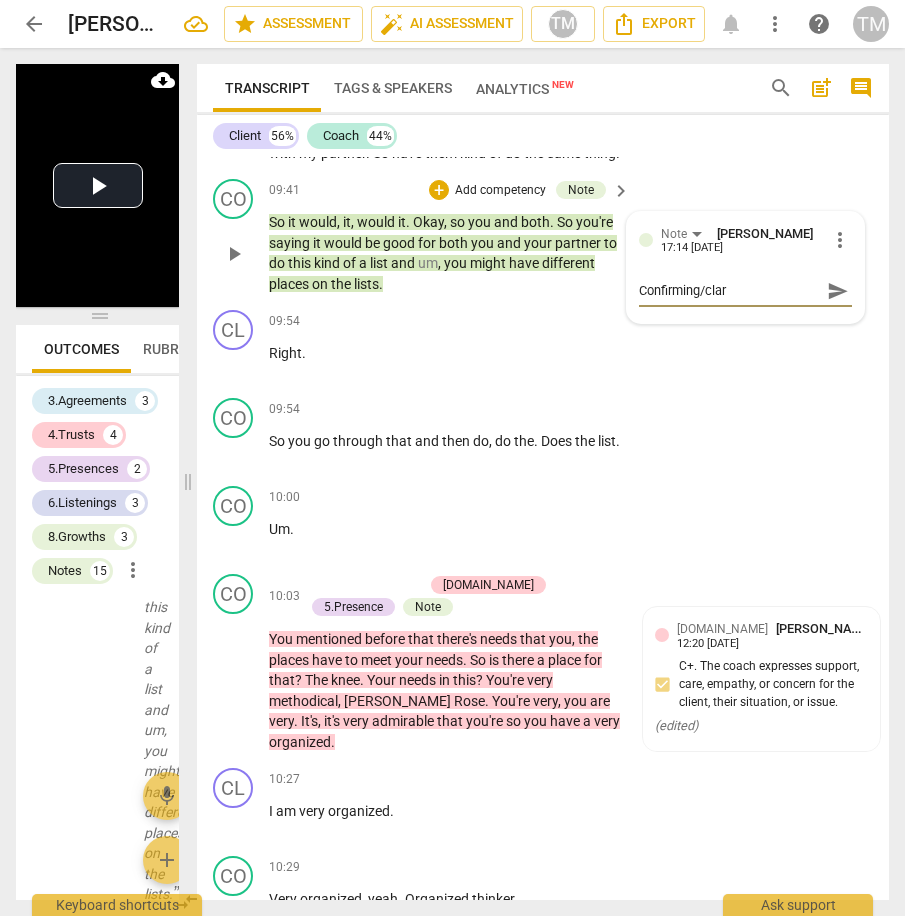 type on "Confirming/clari" 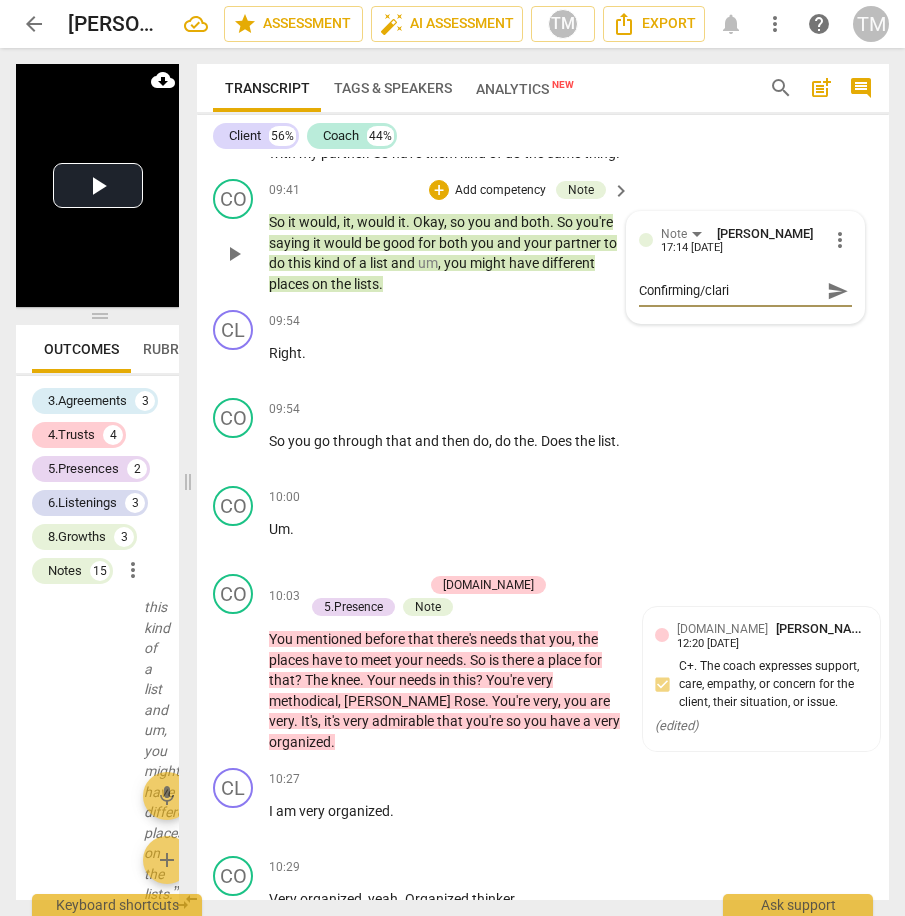 type on "Confirming/clarig" 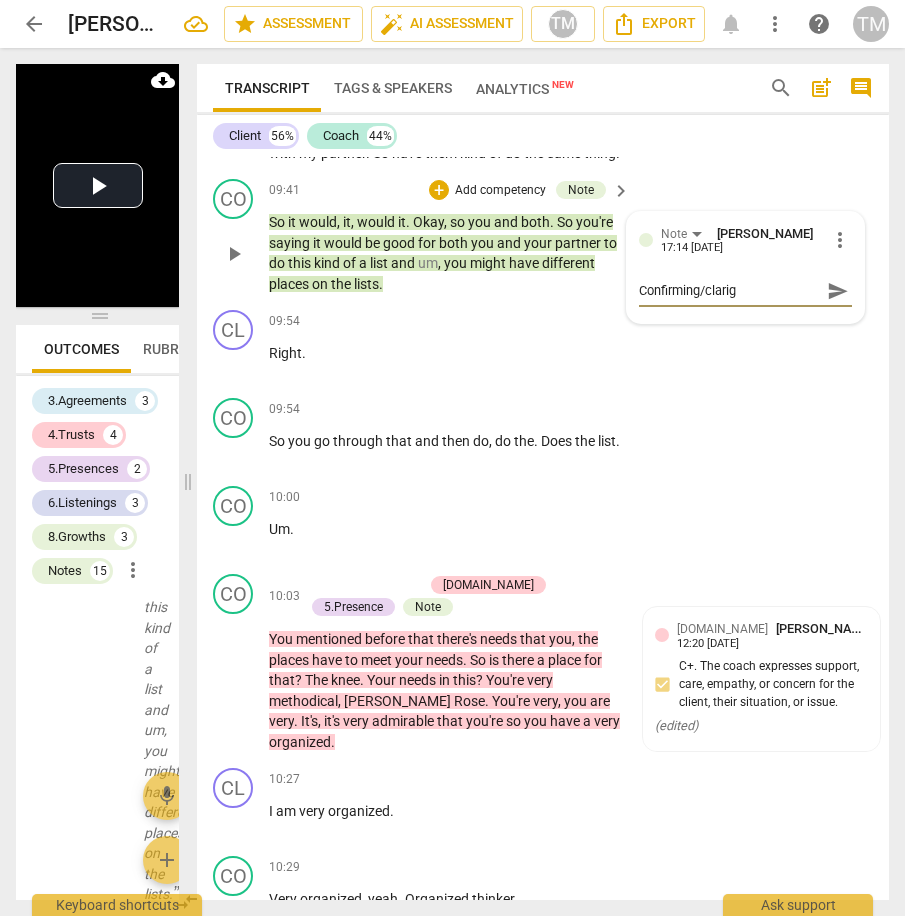 type on "Confirming/clarigy" 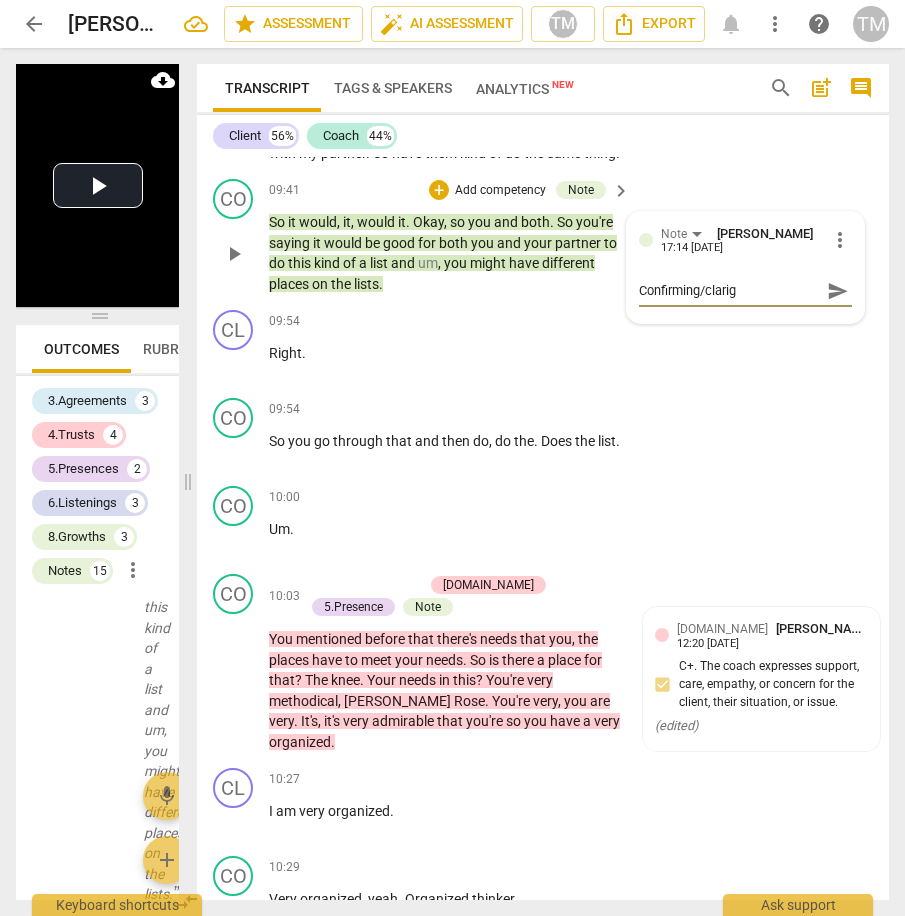 type on "Confirming/clarigy" 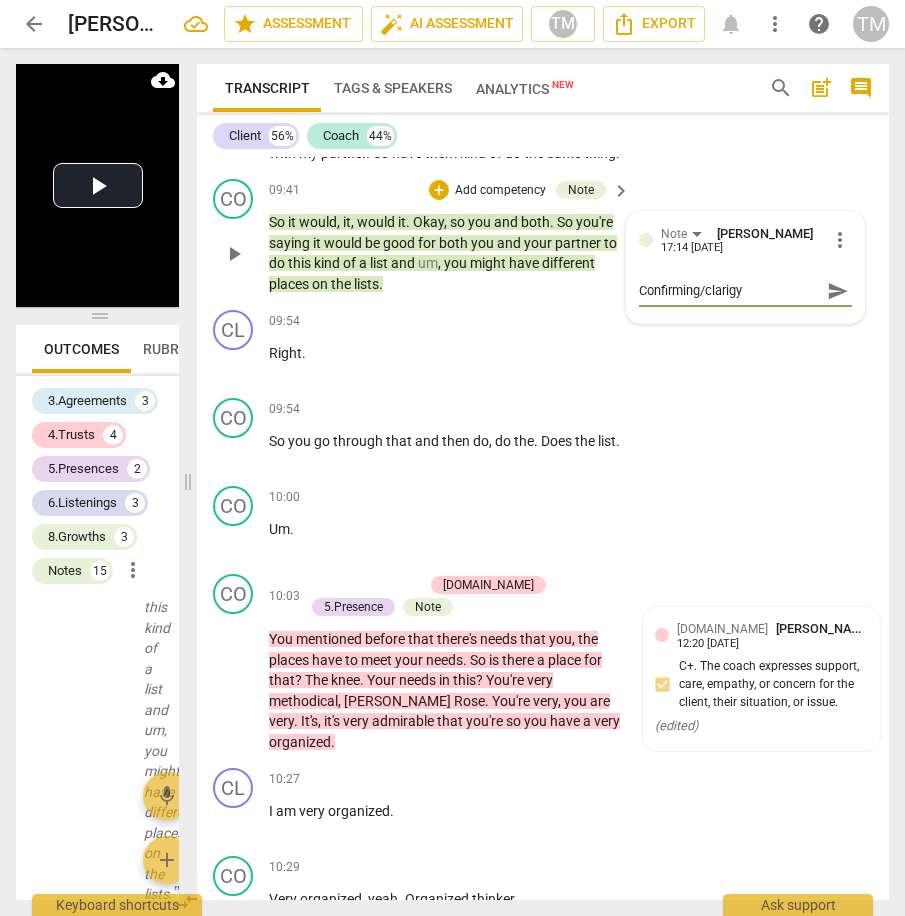 type on "Confirming/clarig" 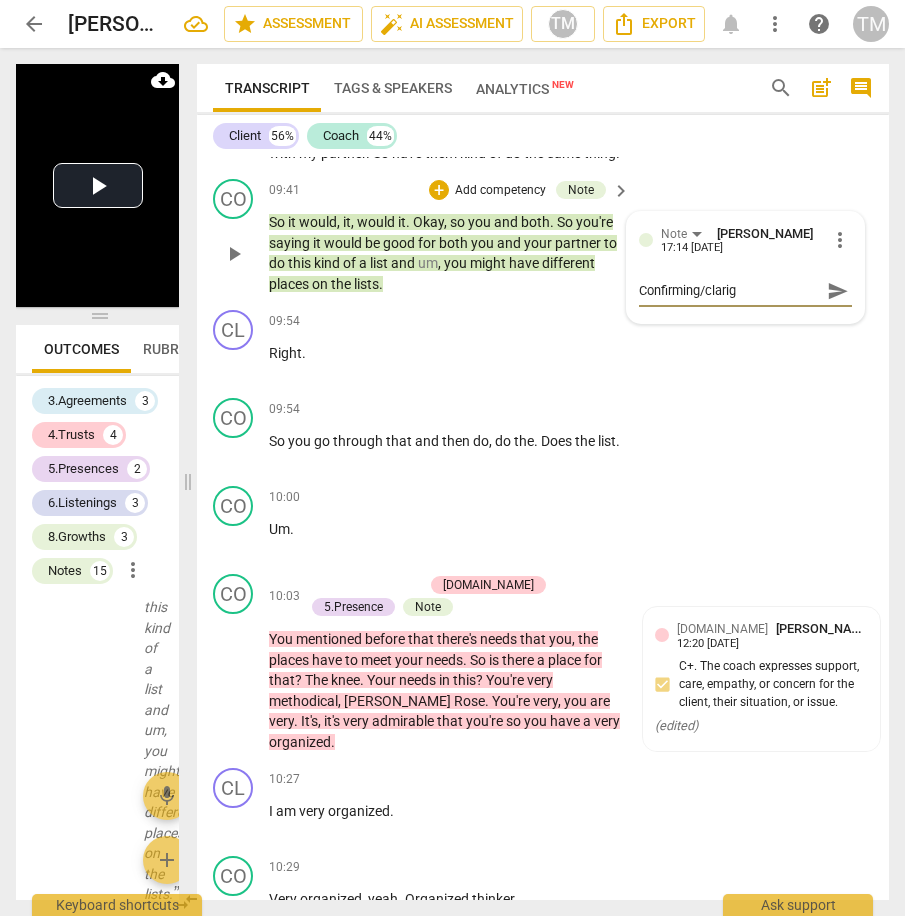 type on "Confirming/clari" 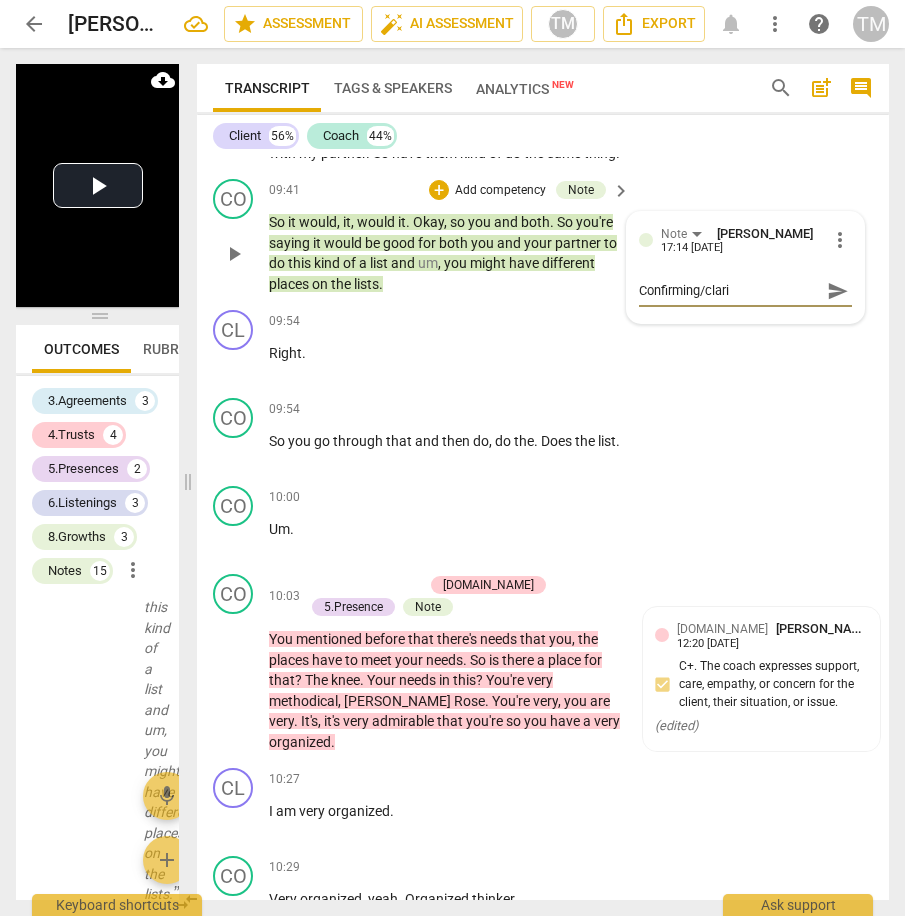 type on "Confirming/clarif" 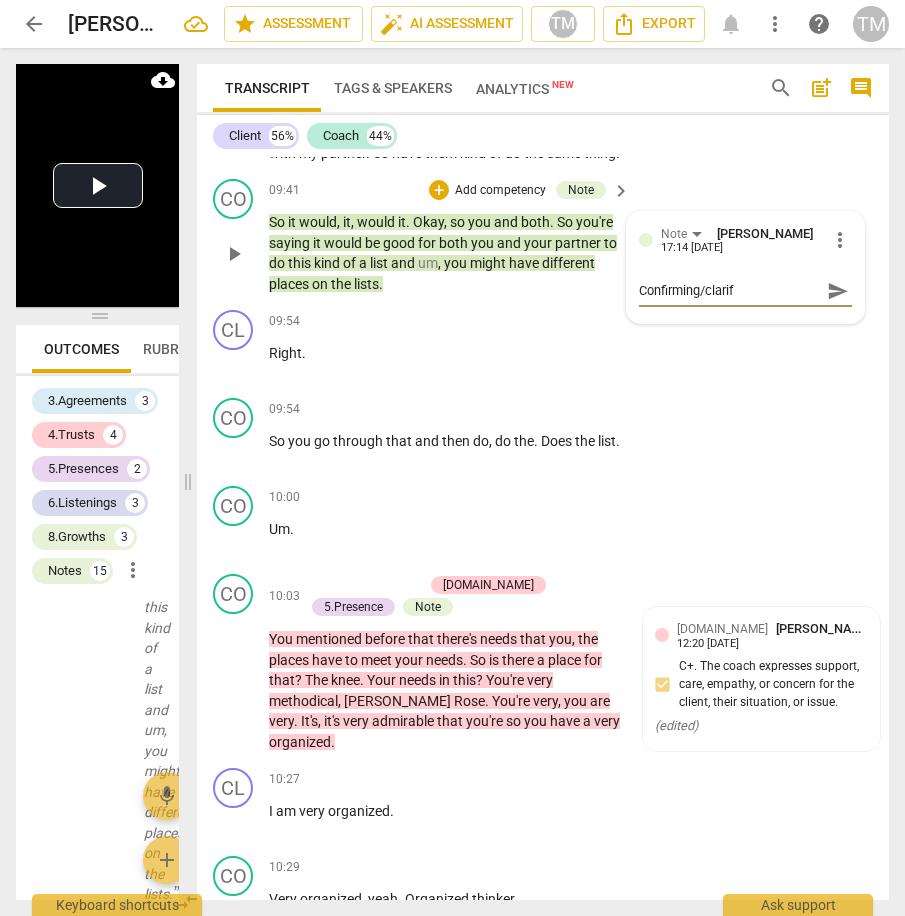 type on "Confirming/clarify" 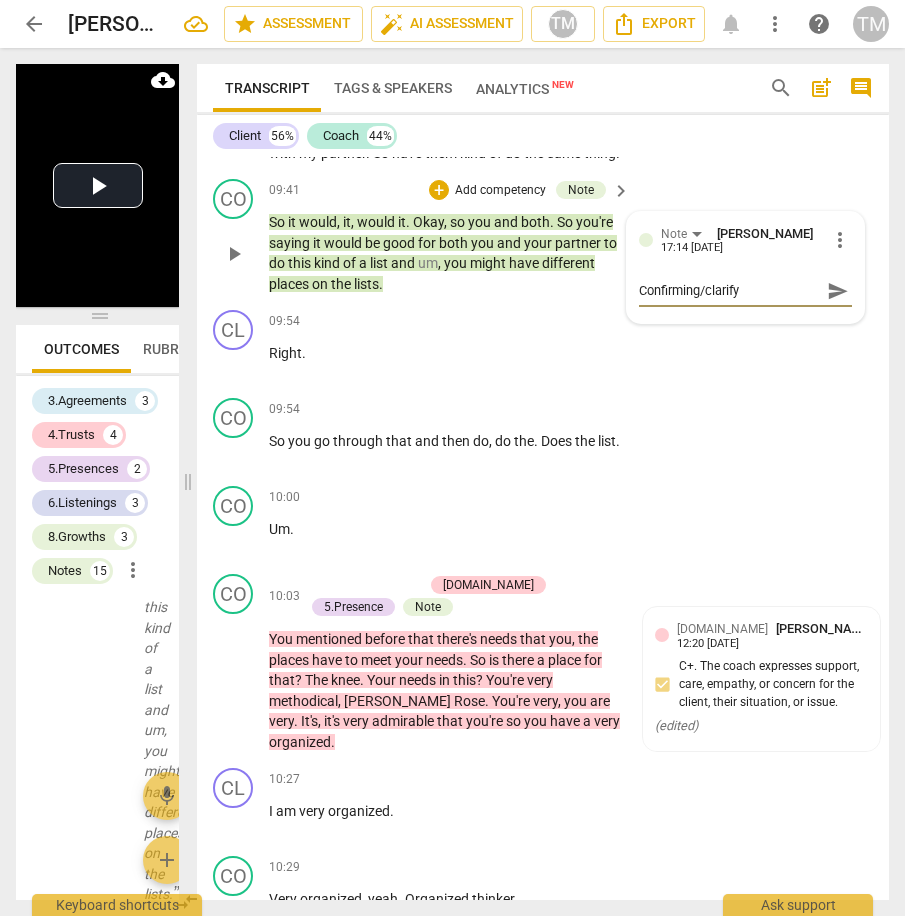 type on "Confirming/clarifyi" 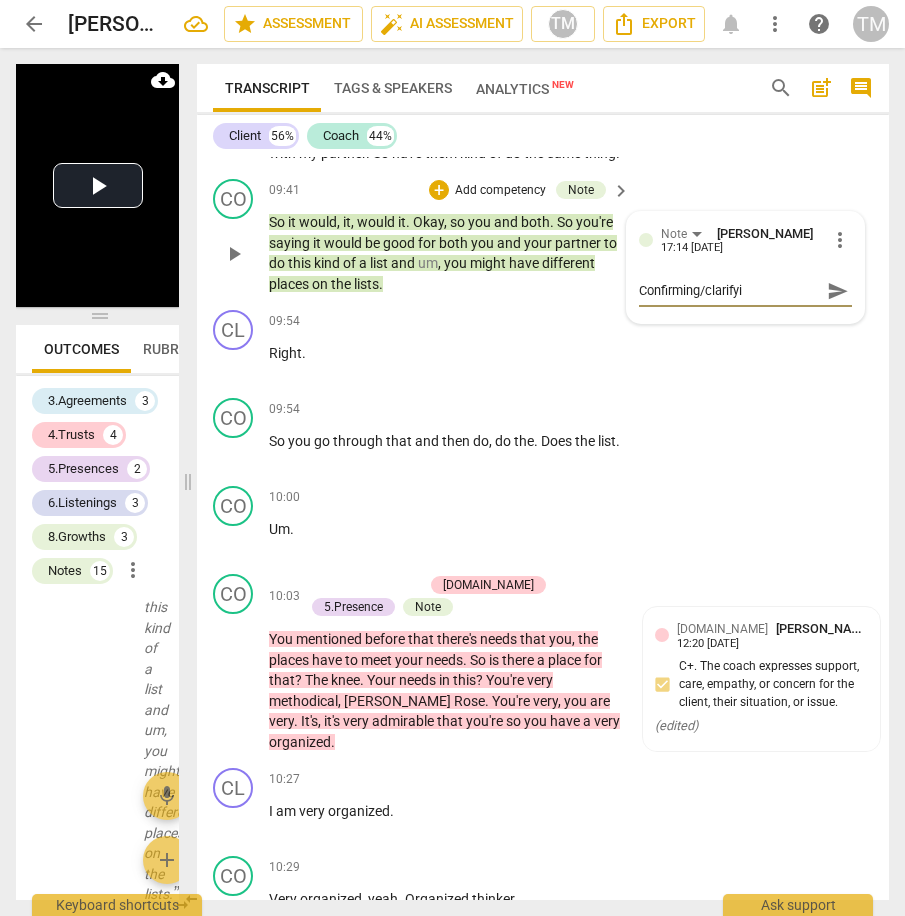 type on "Confirming/clarifyin" 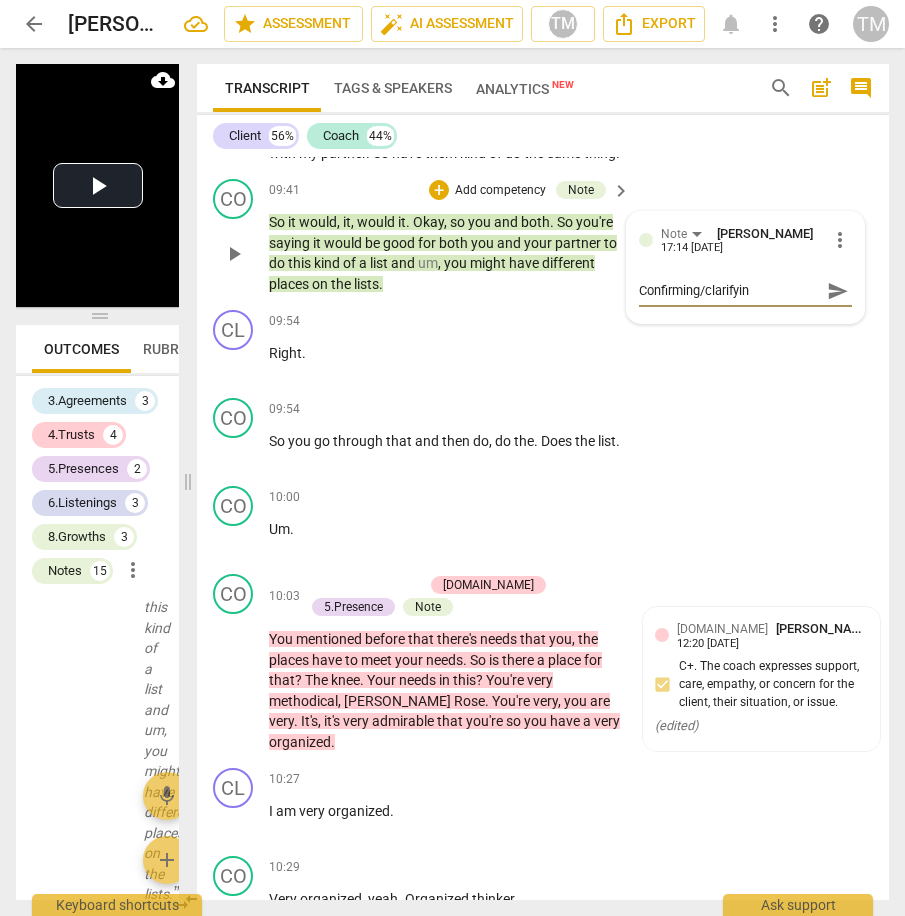 type on "Confirming/clarifying" 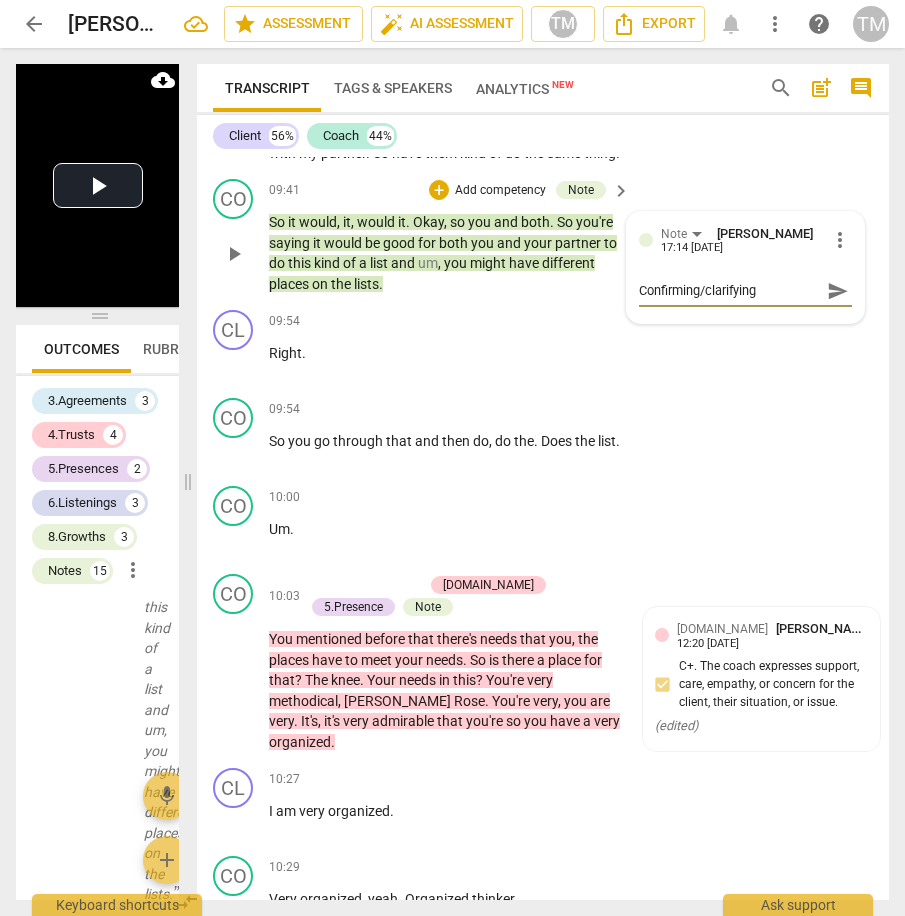 type on "Confirming/clarifying" 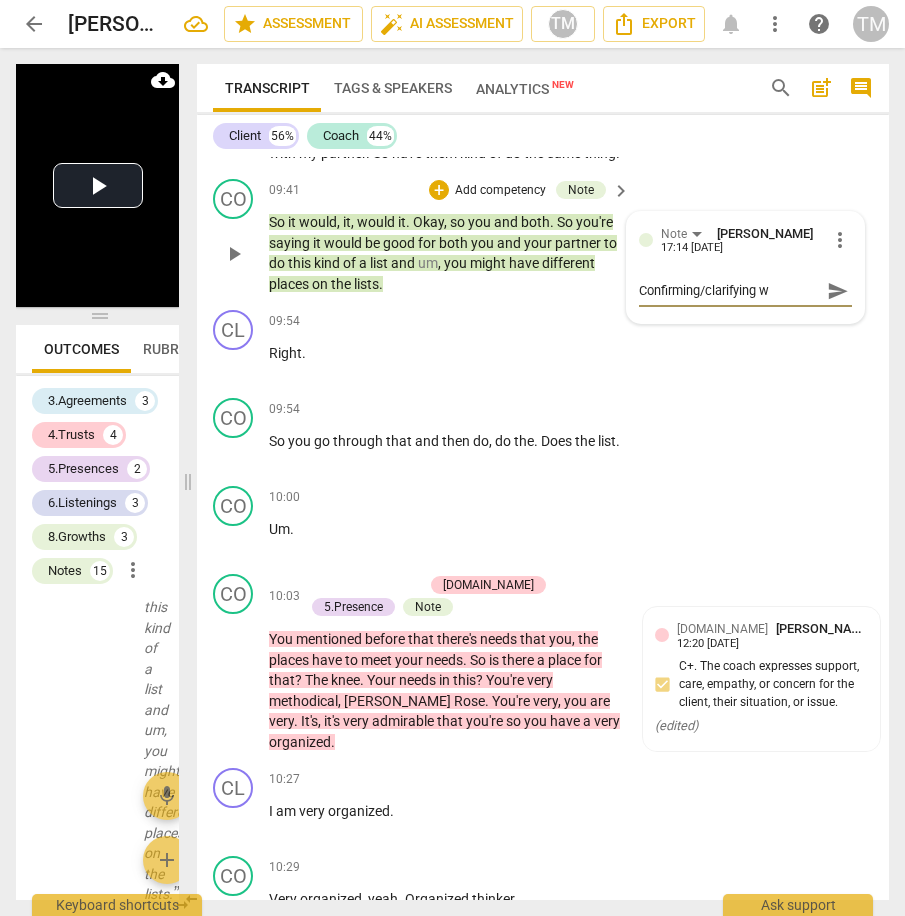 type on "Confirming/clarifying wi" 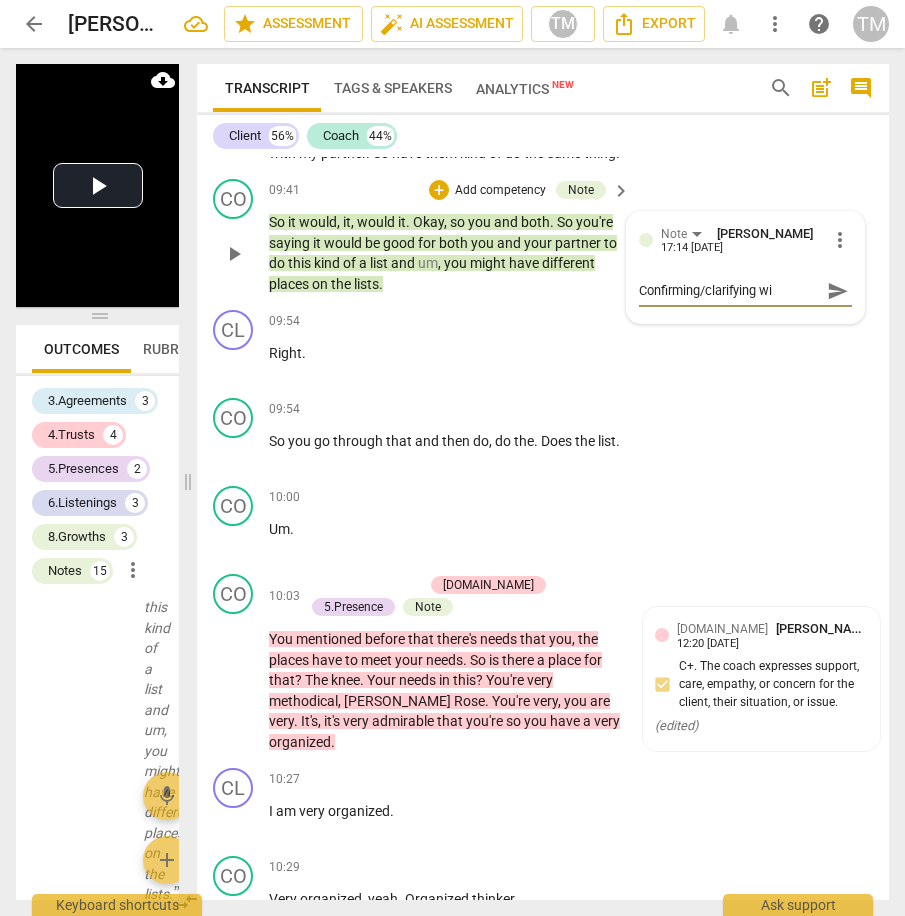 type on "Confirming/clarifying wit" 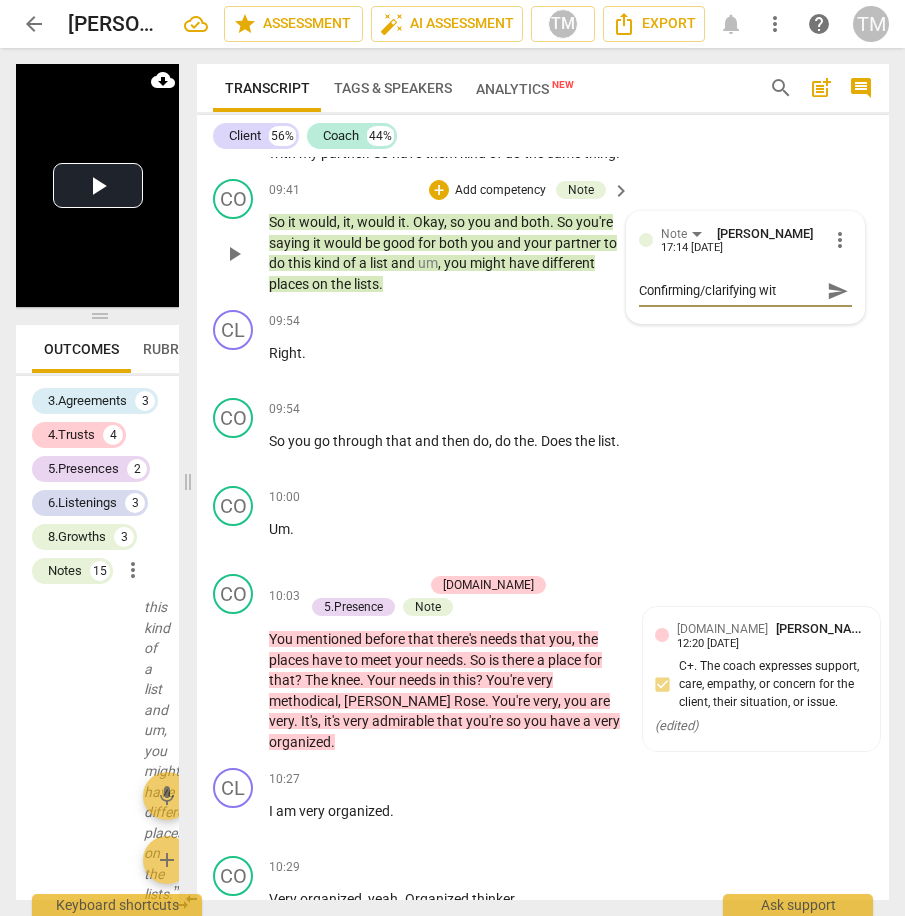 type on "Confirming/clarifying with" 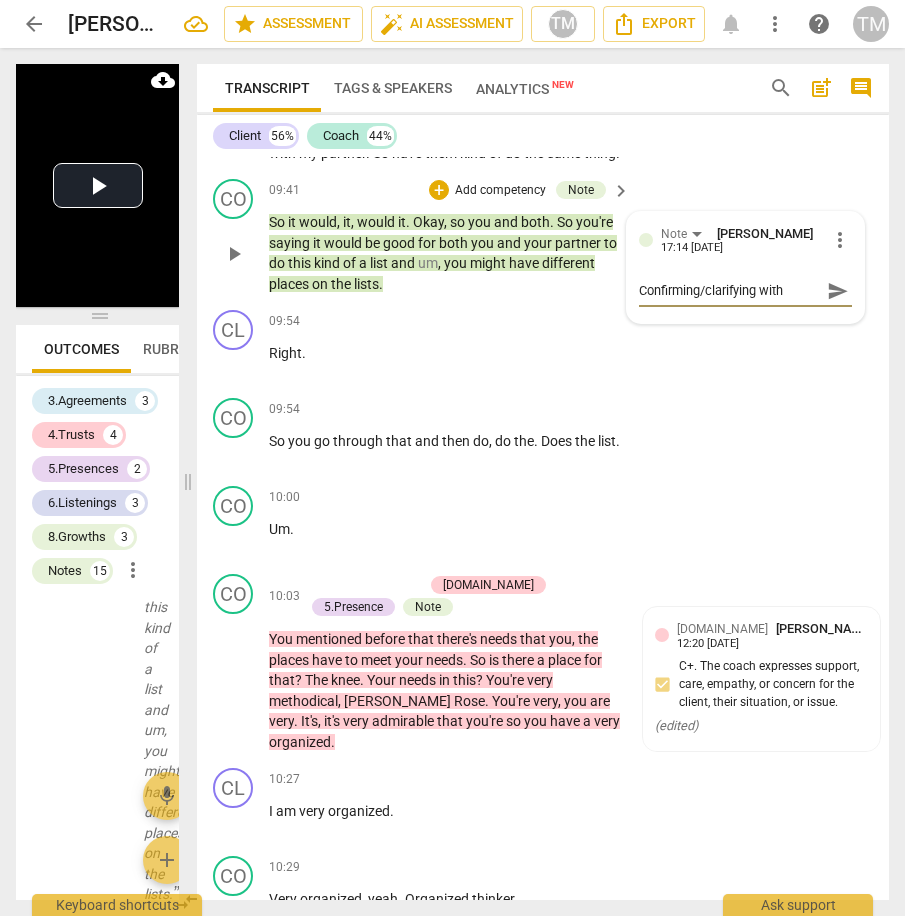 type on "Confirming/clarifying with" 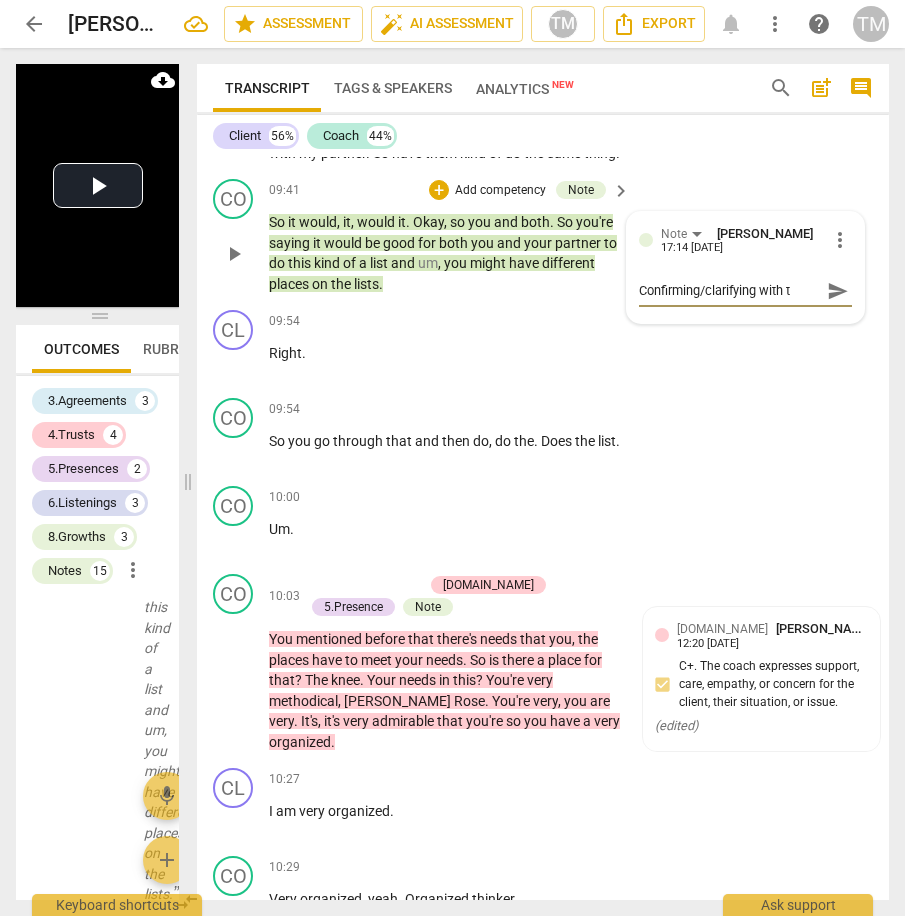 type on "Confirming/clarifying with" 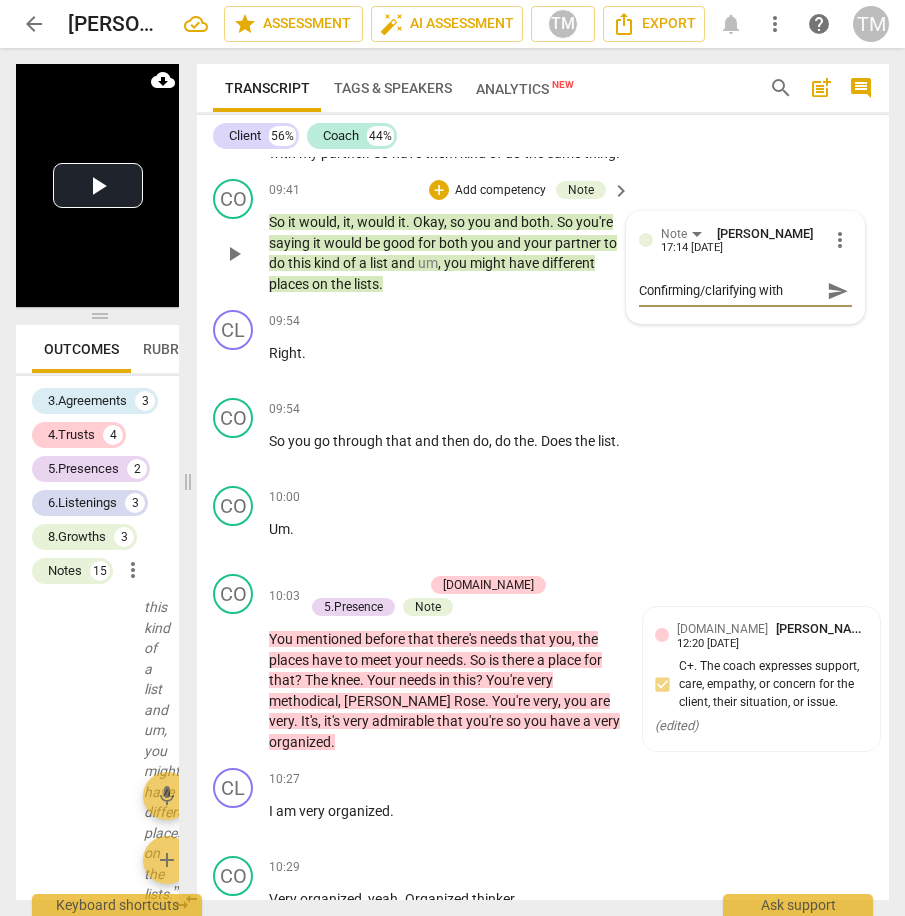 type on "Confirming/clarifying with c" 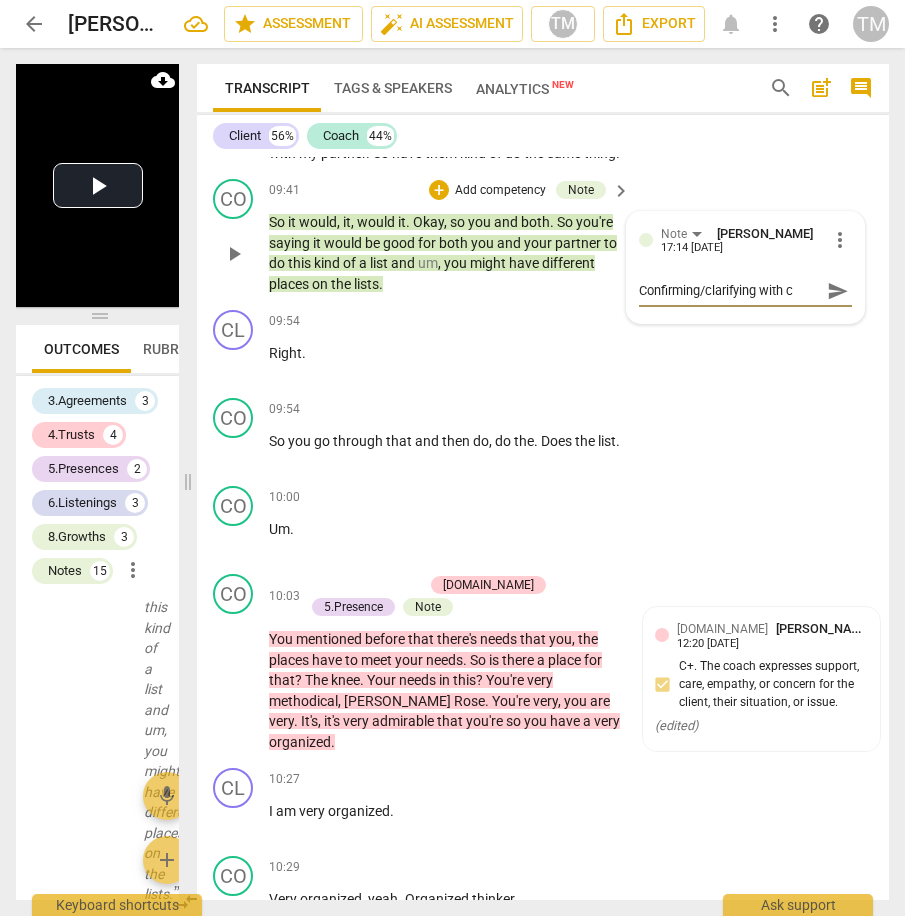 type on "Confirming/clarifying with cl" 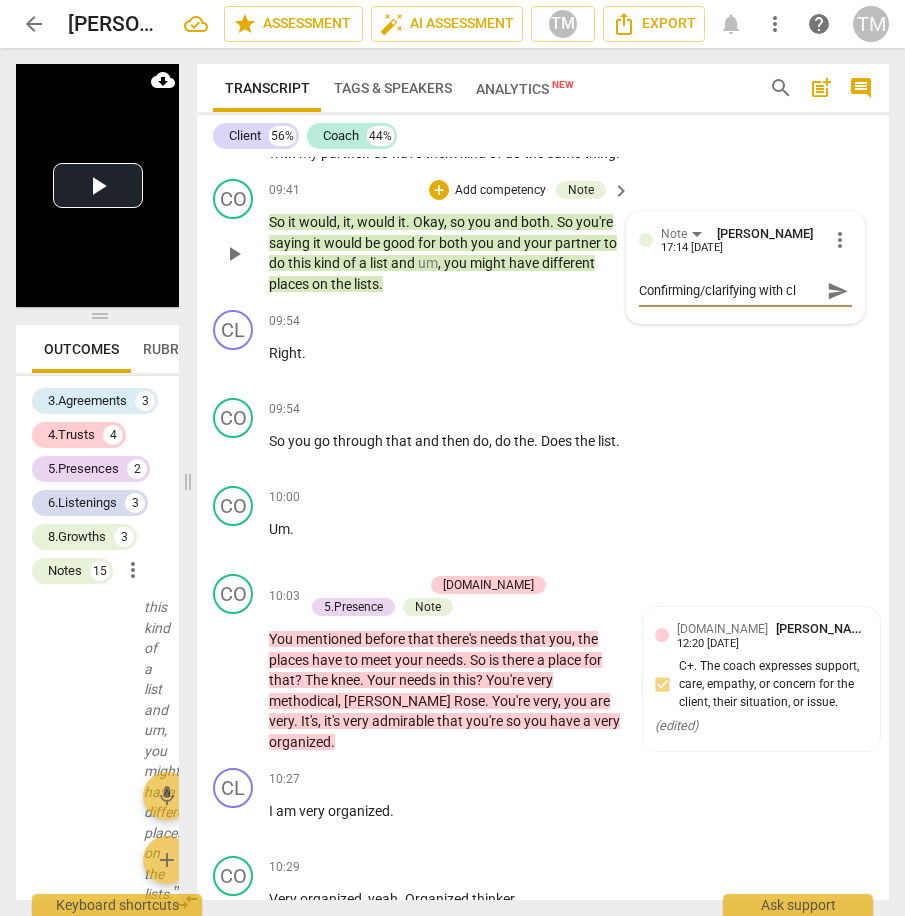 type on "Confirming/clarifying with cle" 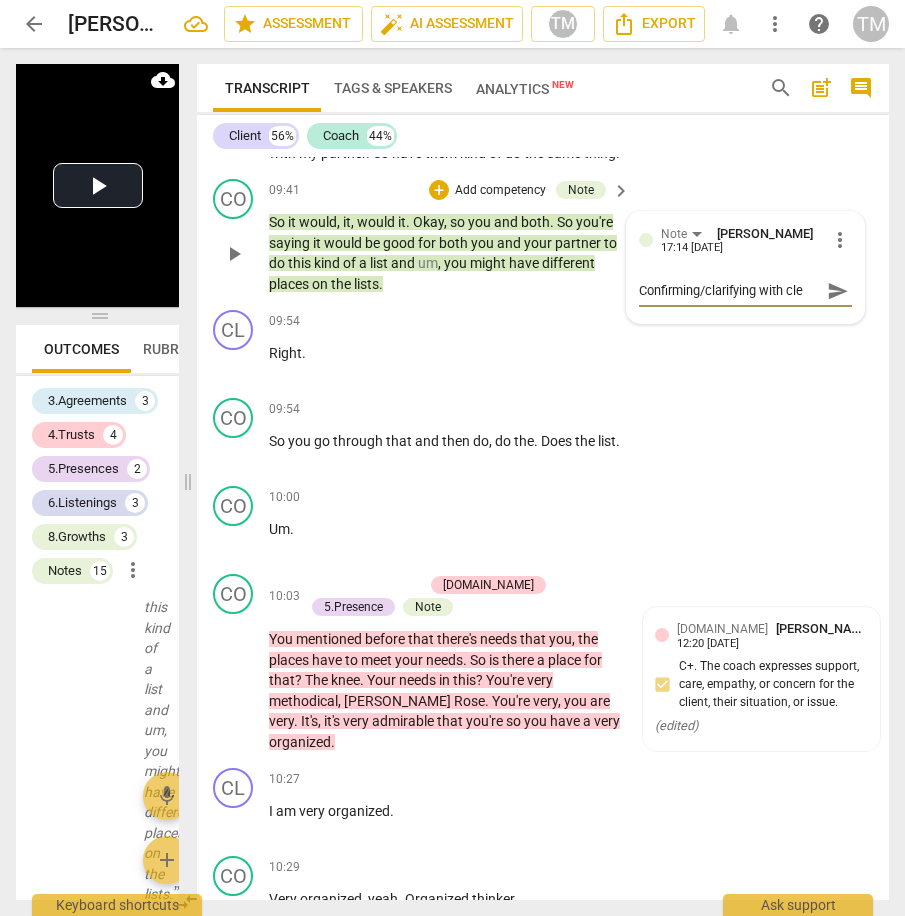 type on "Confirming/clarifying with clei" 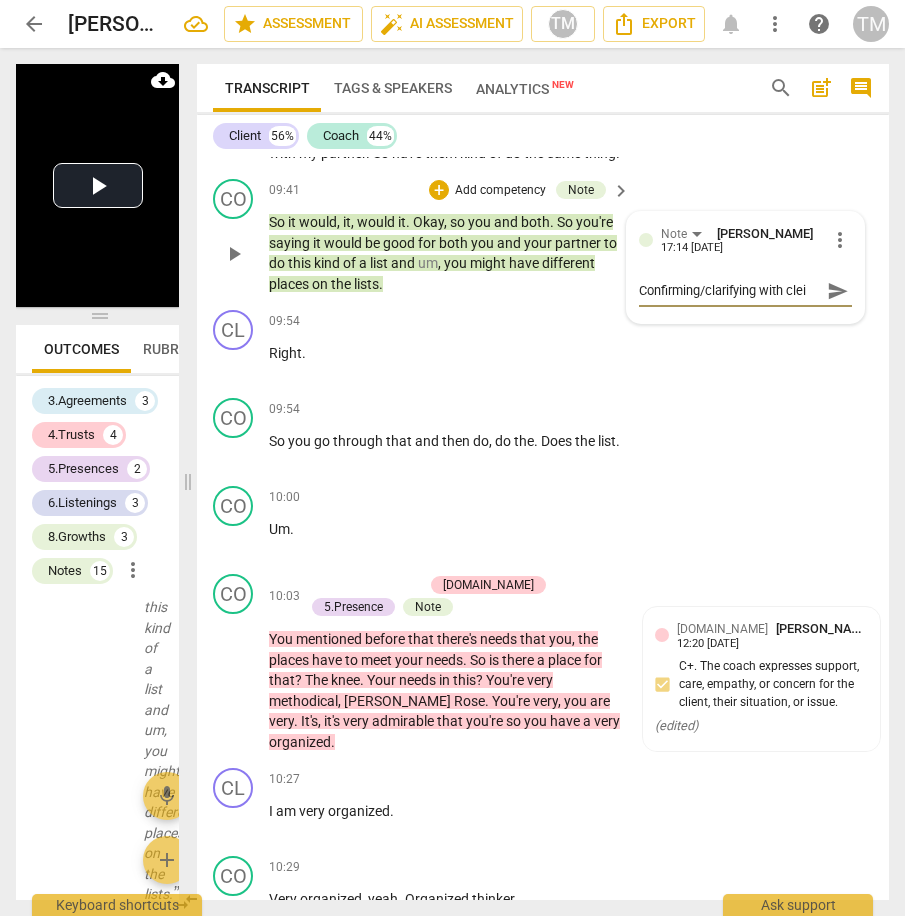 type on "Confirming/clarifying with [PERSON_NAME]" 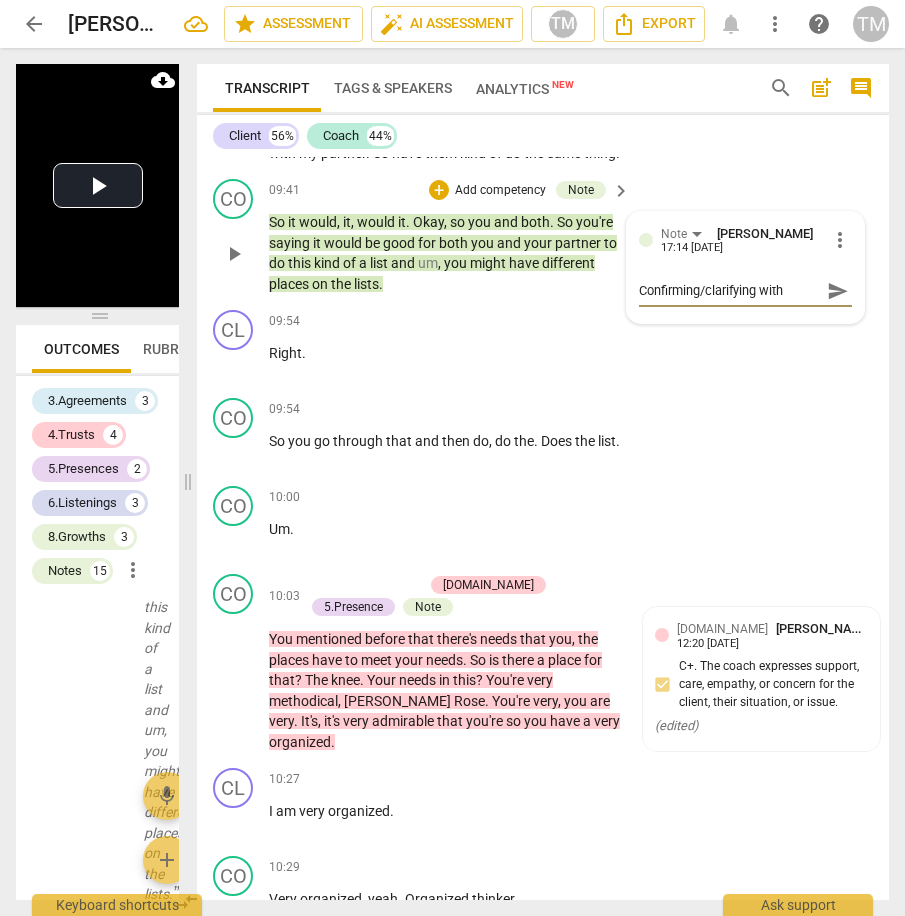 type on "Confirming/clarifying with cleint" 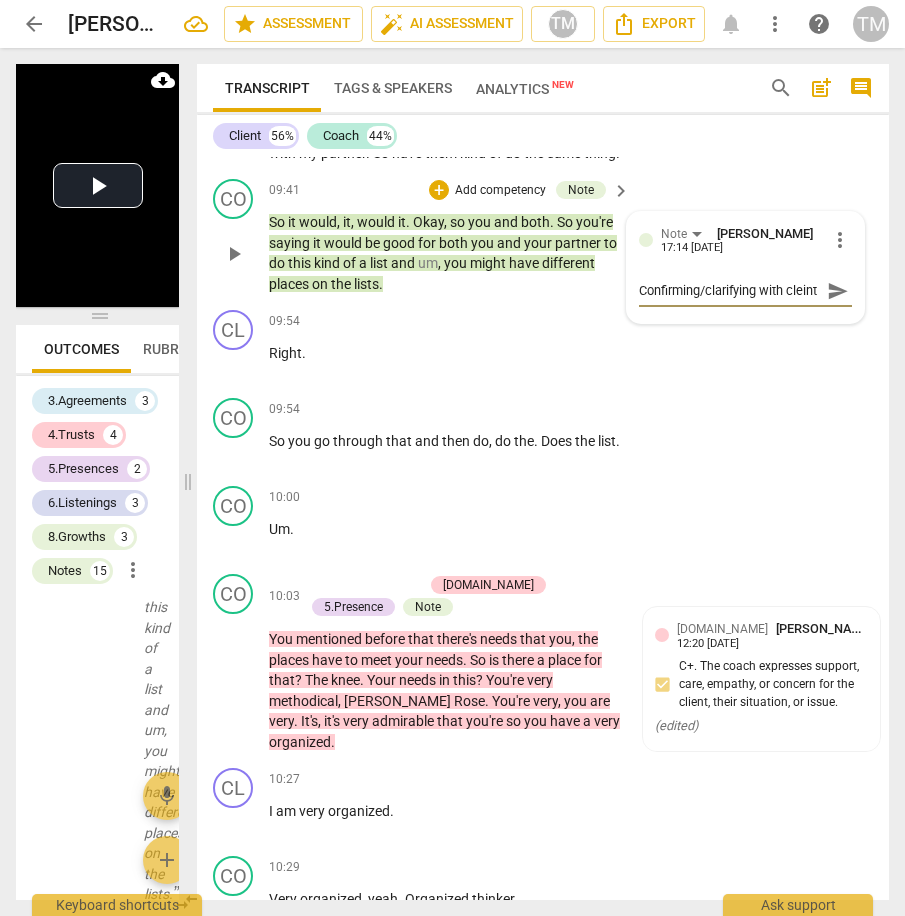 scroll, scrollTop: 17, scrollLeft: 0, axis: vertical 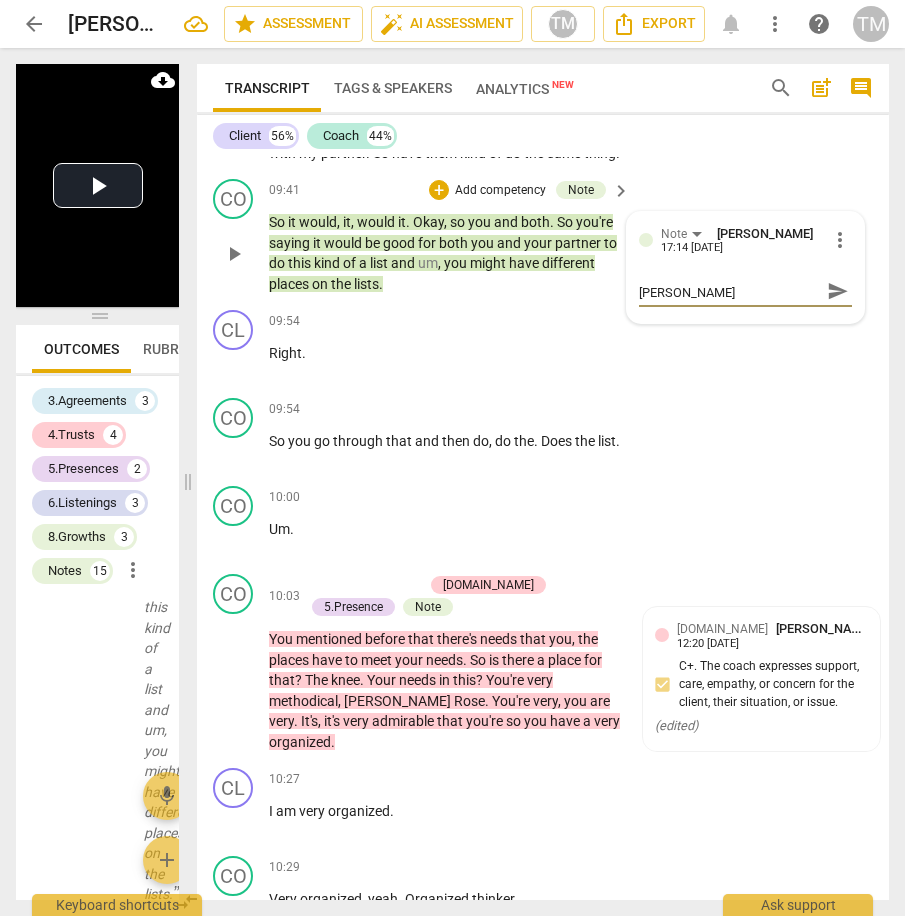 type on "Confirming/clarifying with clei" 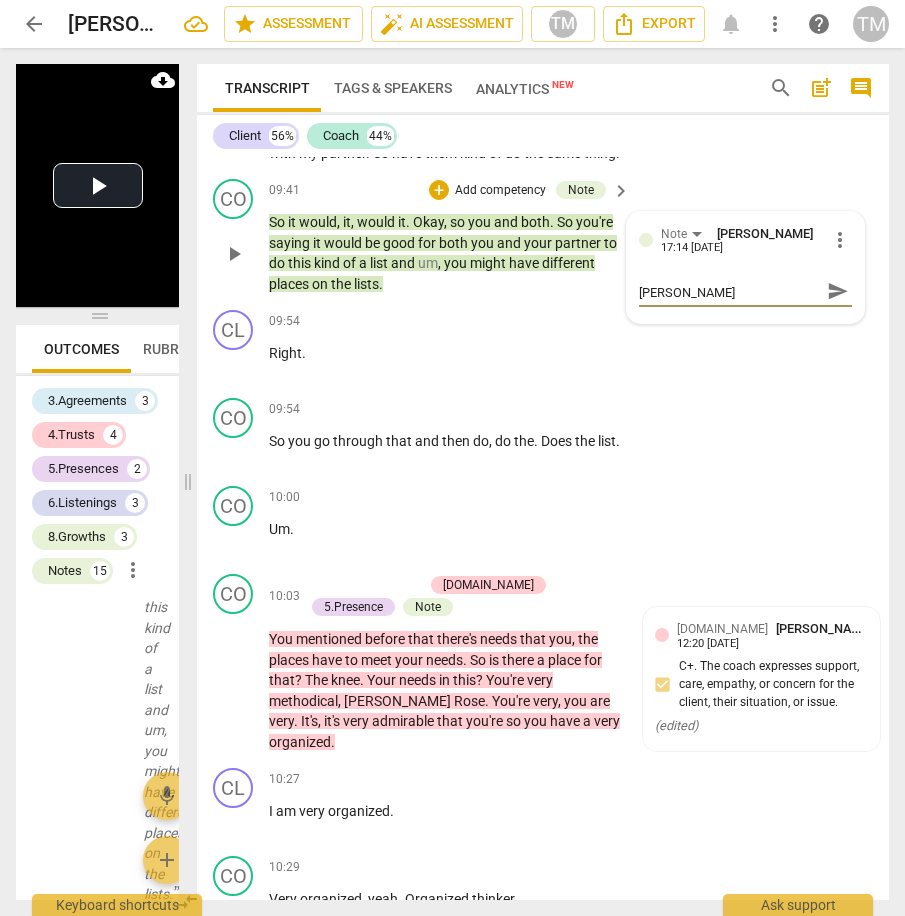 type on "Confirming/clarifying with clei" 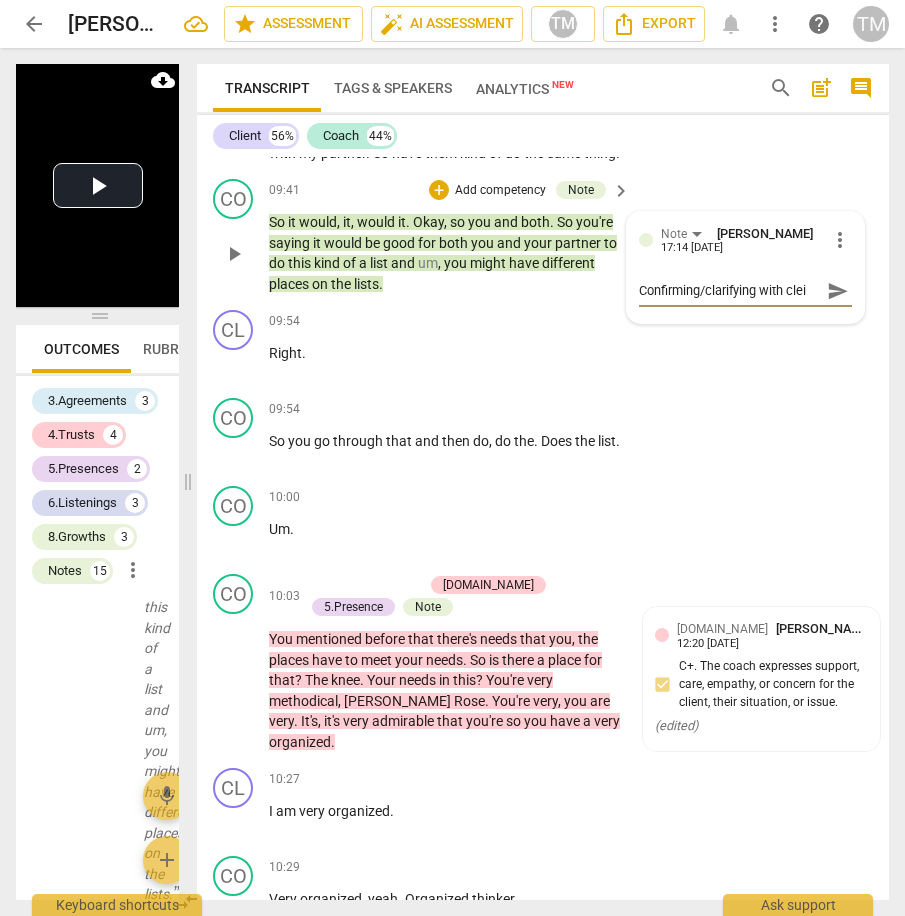 scroll, scrollTop: 0, scrollLeft: 0, axis: both 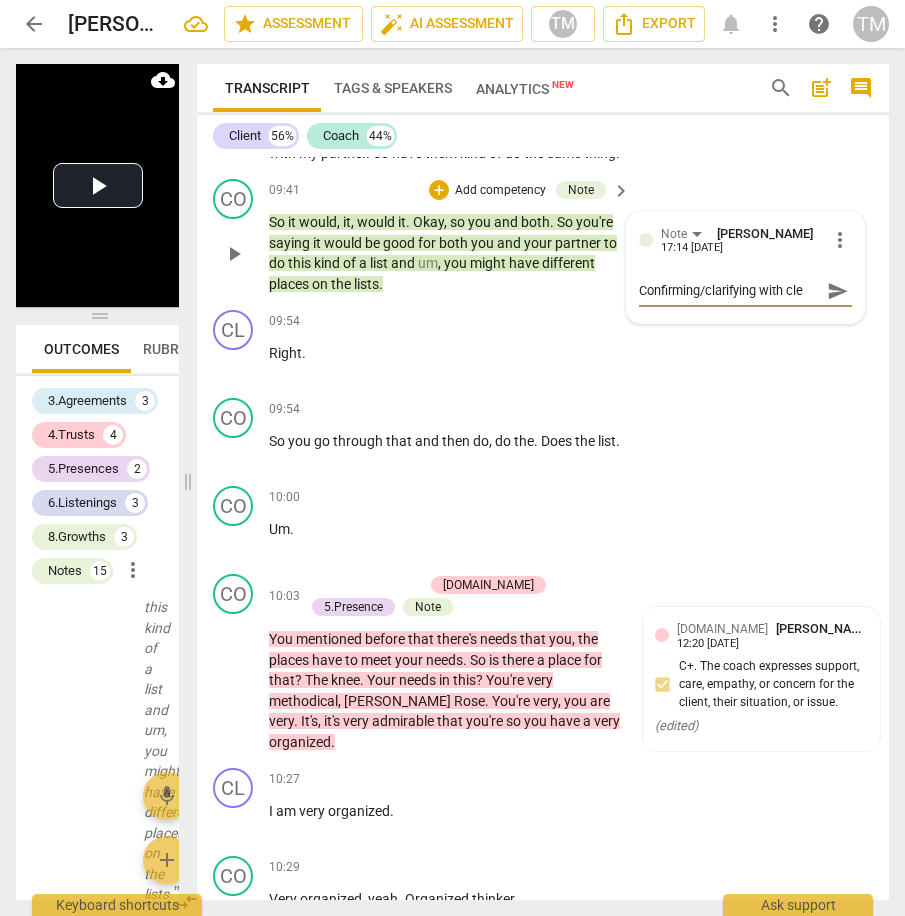 type on "Confirming/clarifying with cl" 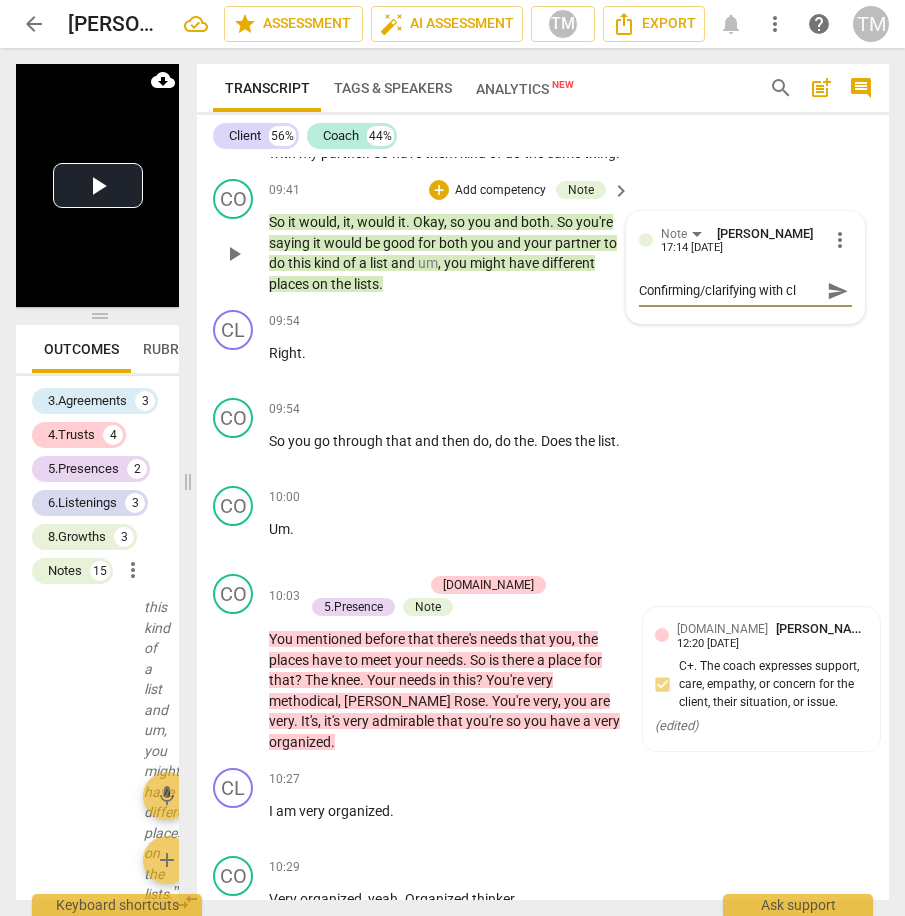 type on "Confirming/clarifying with cli" 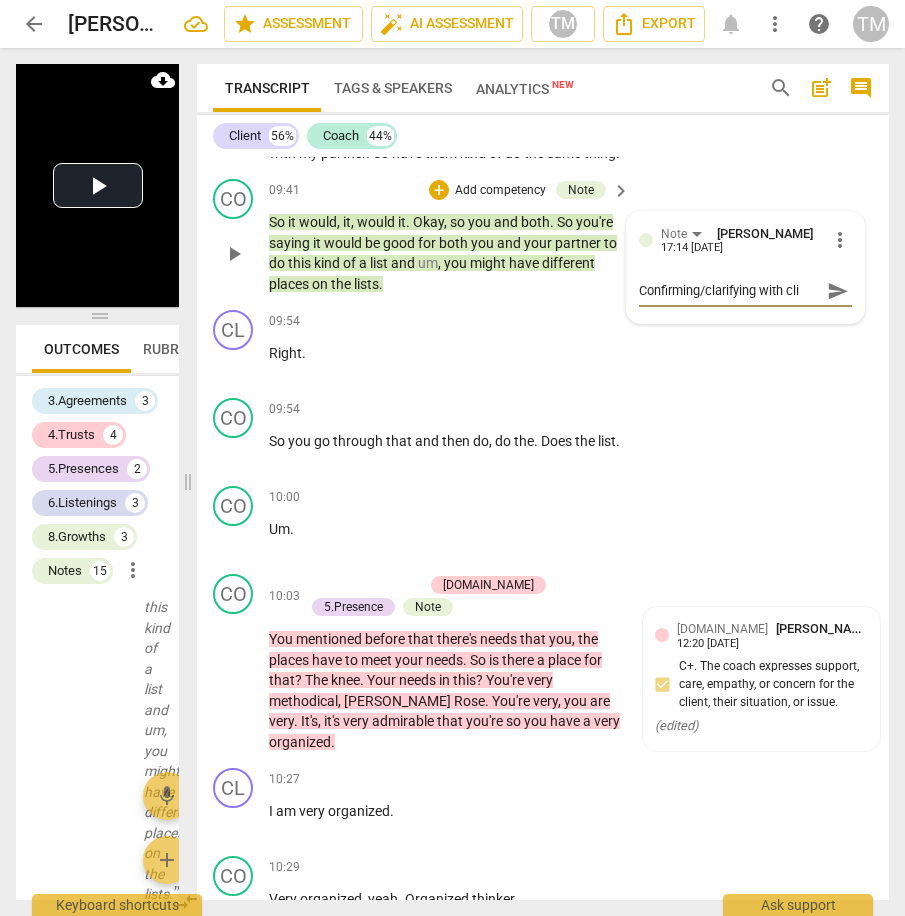 type on "Confirming/clarifying with clie" 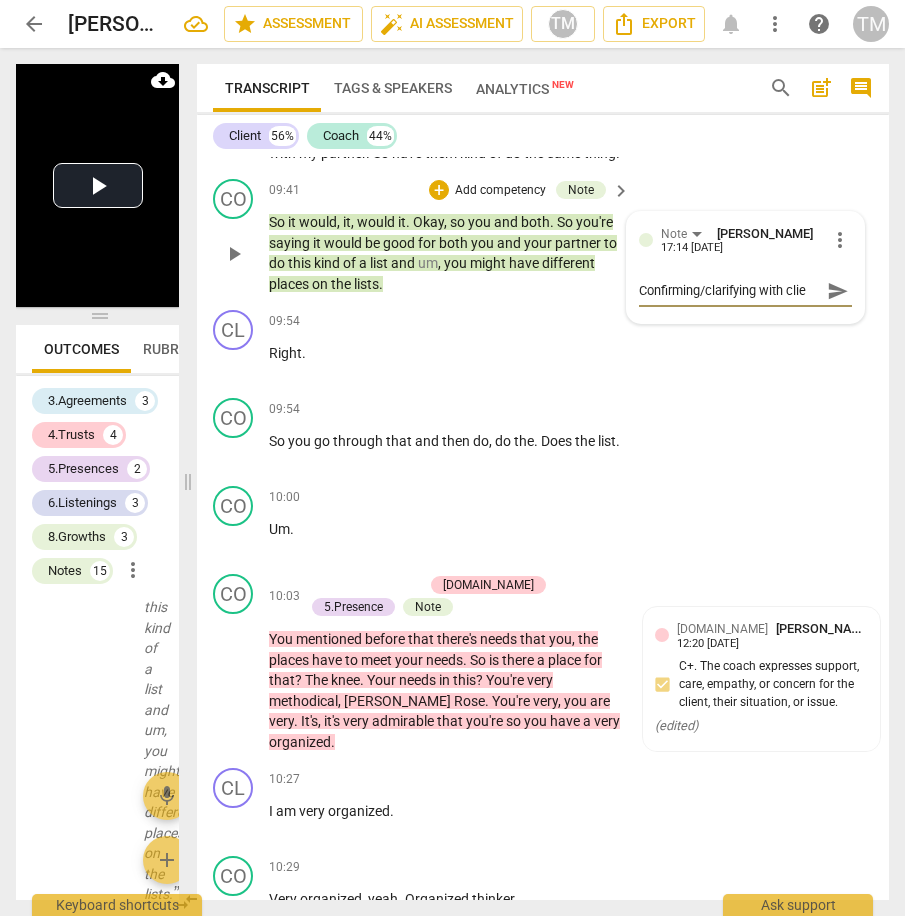 type on "Confirming/clarifying with clien" 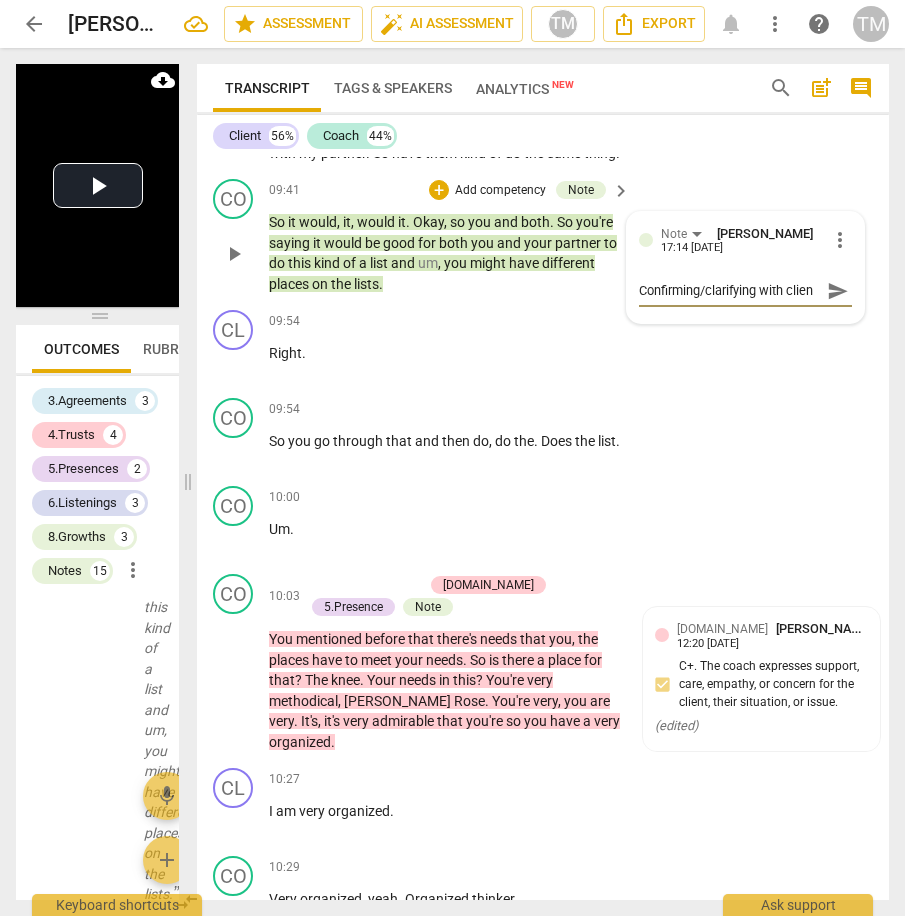 type on "Confirming/clarifying with client" 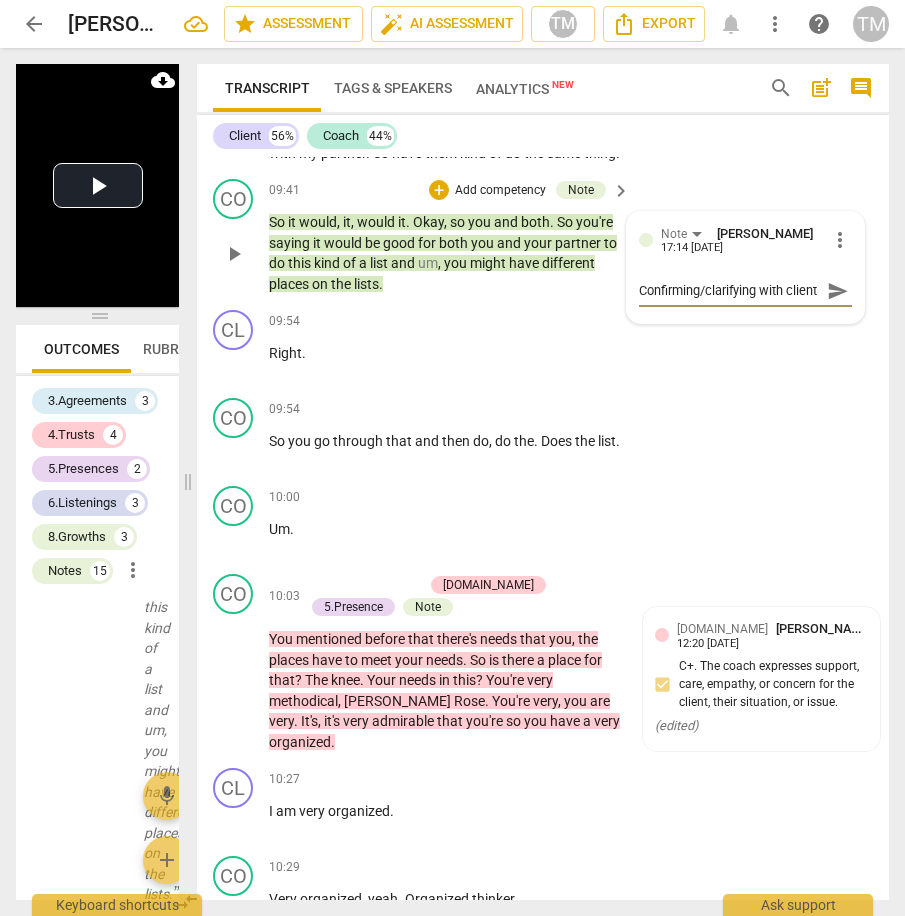 scroll, scrollTop: 17, scrollLeft: 0, axis: vertical 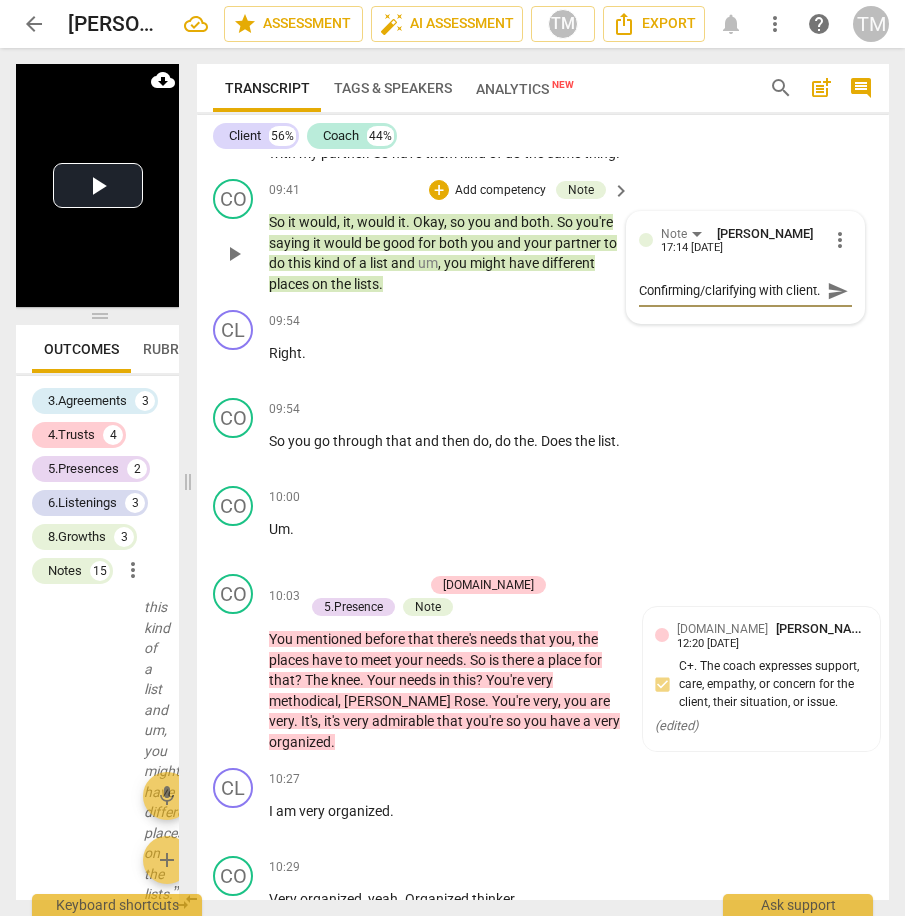 type on "Confirming/clarifying with client." 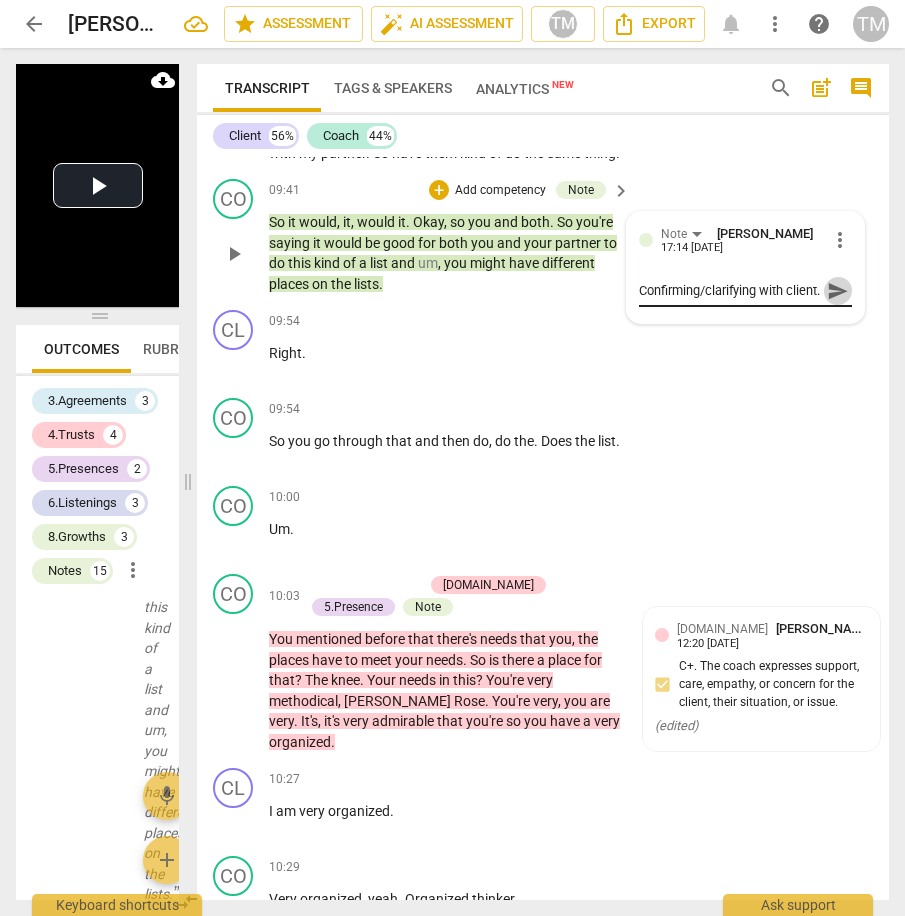 click on "send" at bounding box center (838, 291) 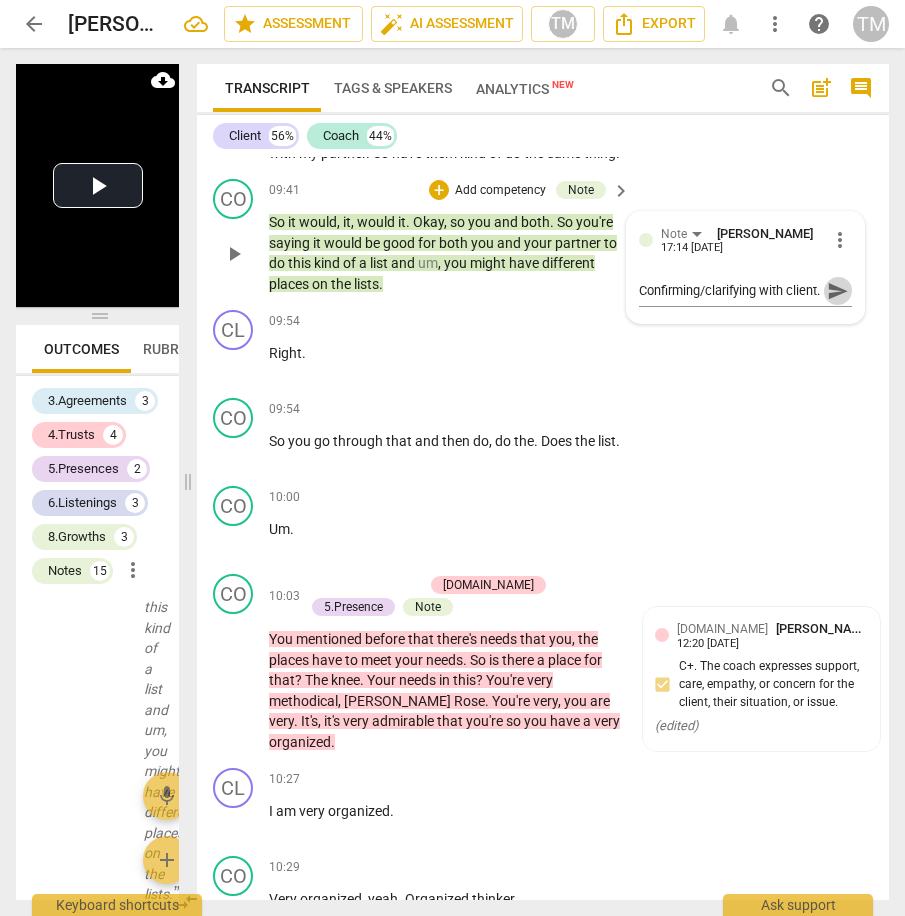 type 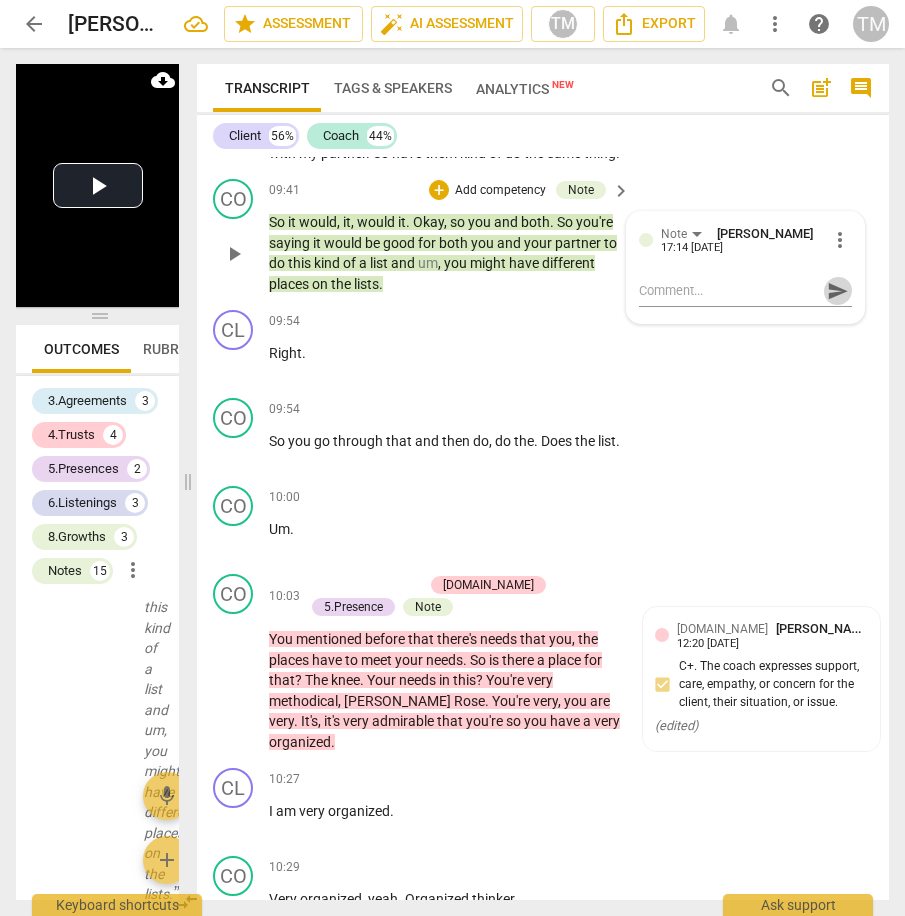 scroll, scrollTop: 0, scrollLeft: 0, axis: both 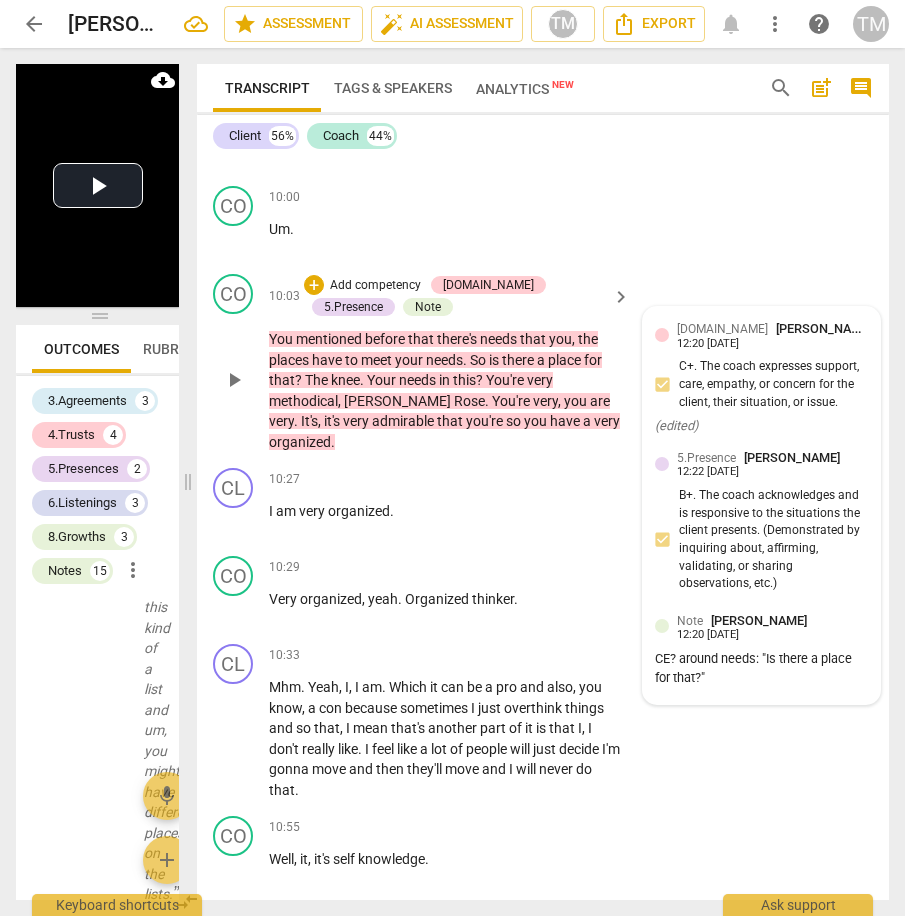 click on "[DOMAIN_NAME] [PERSON_NAME] 12:20 [DATE] C+. The coach expresses support, care, empathy, or concern for the client, their situation, or issue.  ( edited )" at bounding box center (761, 379) 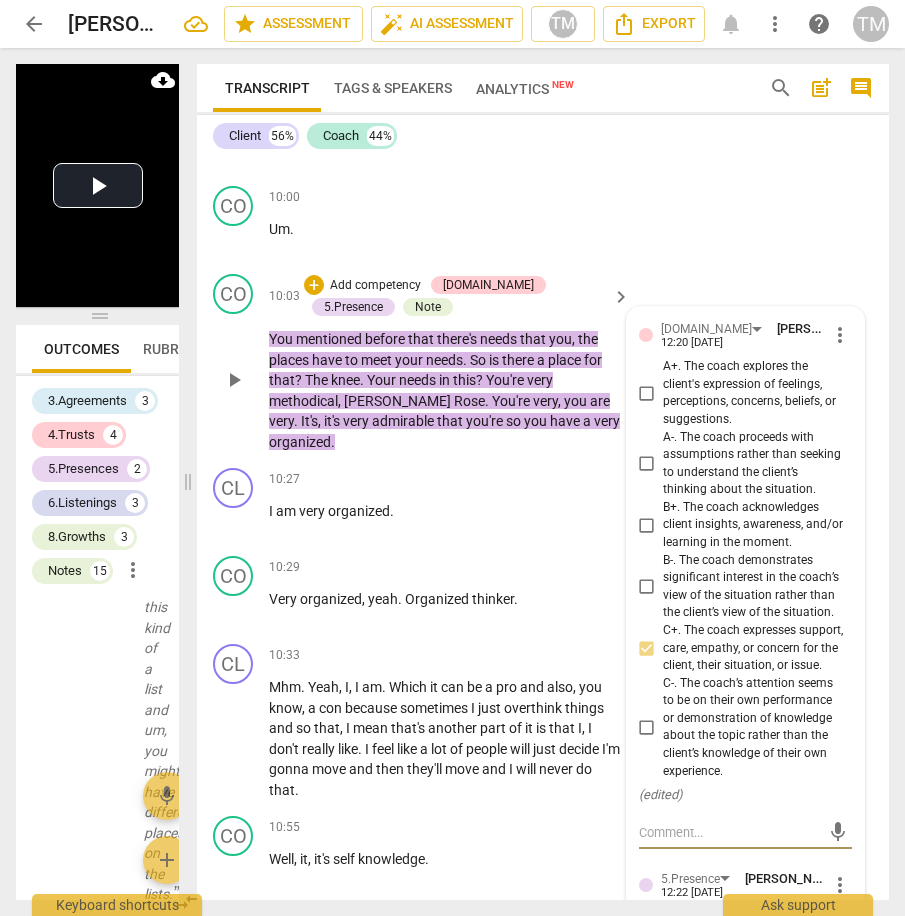 scroll, scrollTop: 6183, scrollLeft: 0, axis: vertical 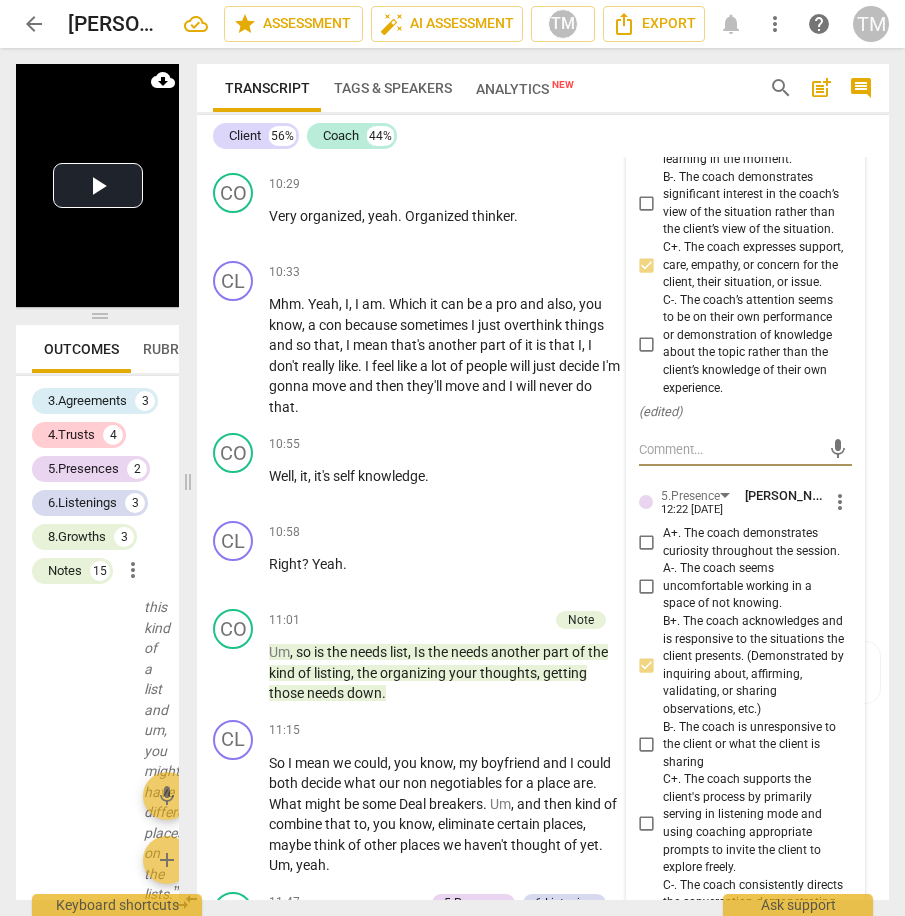 click on "( edited )" at bounding box center (745, 412) 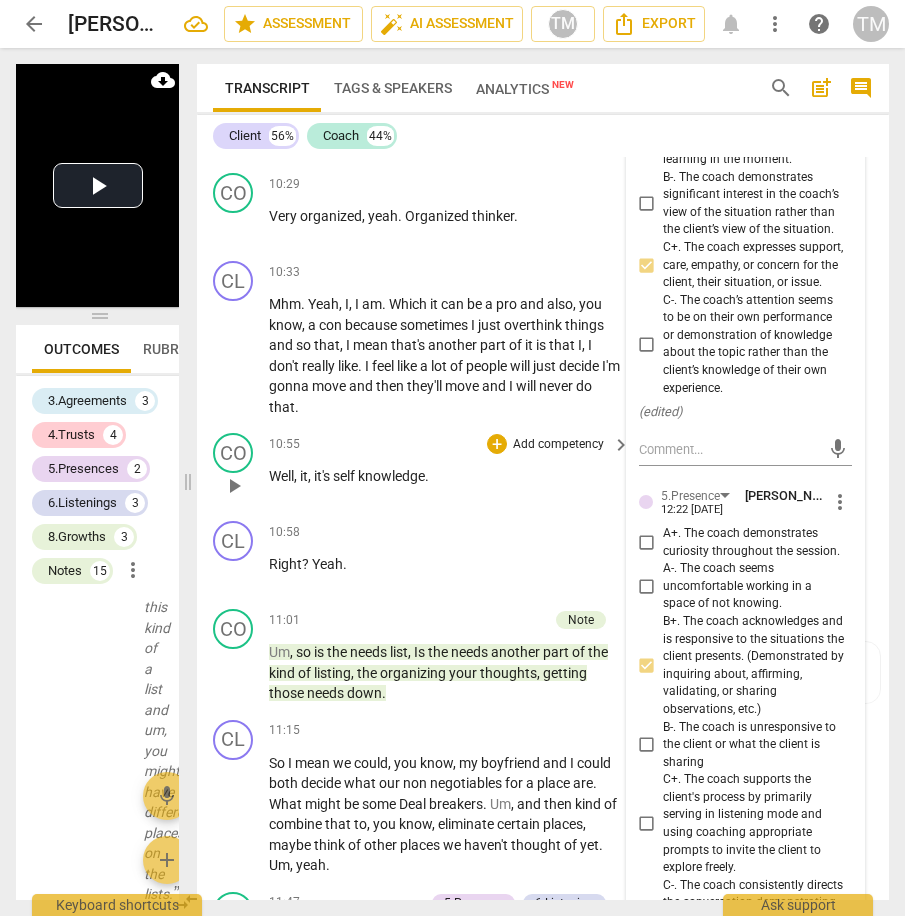 click on "Add competency" at bounding box center [558, 445] 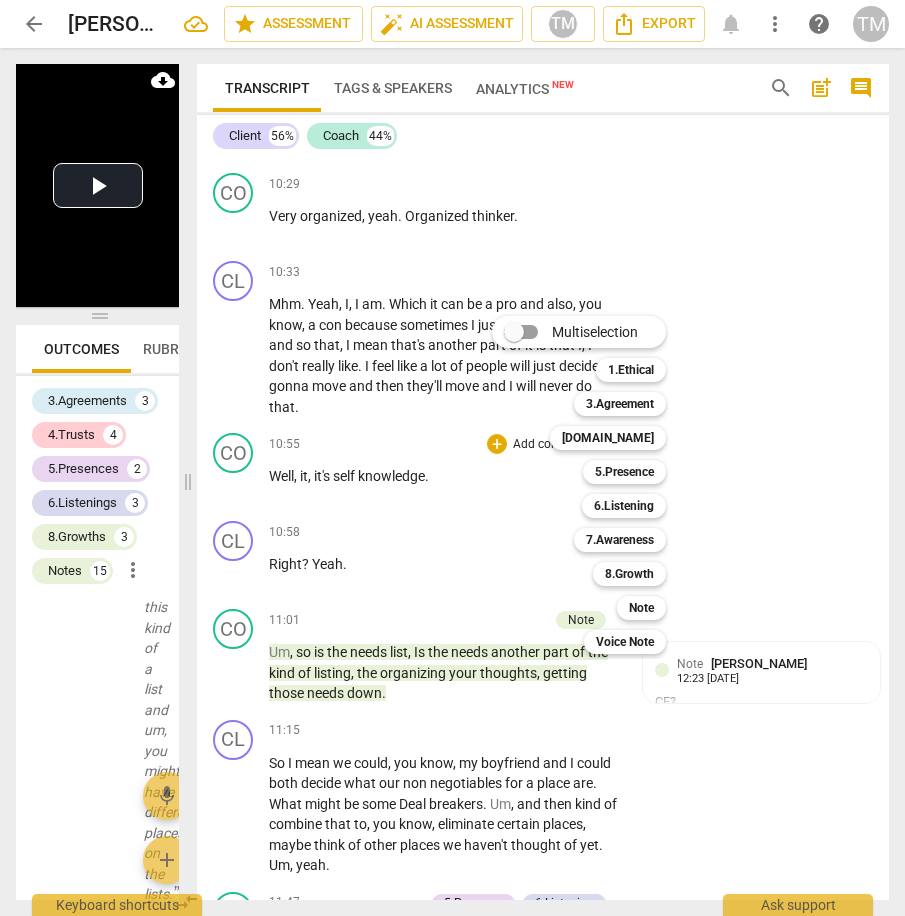 click at bounding box center (452, 458) 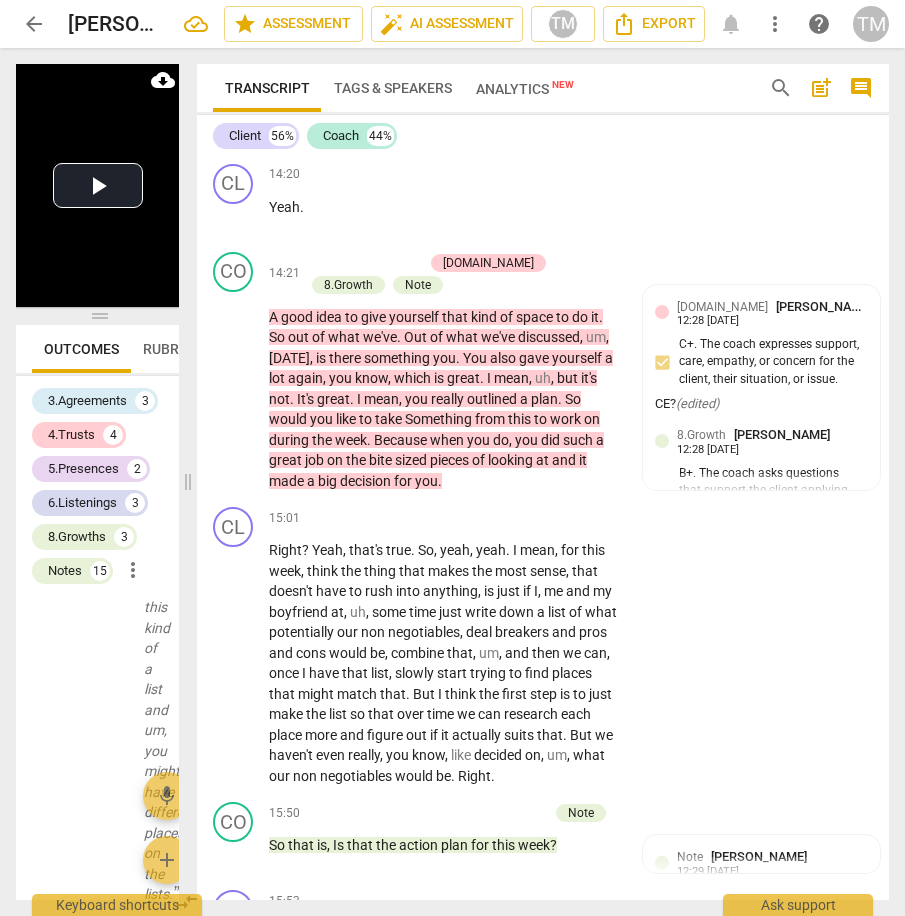scroll, scrollTop: 7983, scrollLeft: 0, axis: vertical 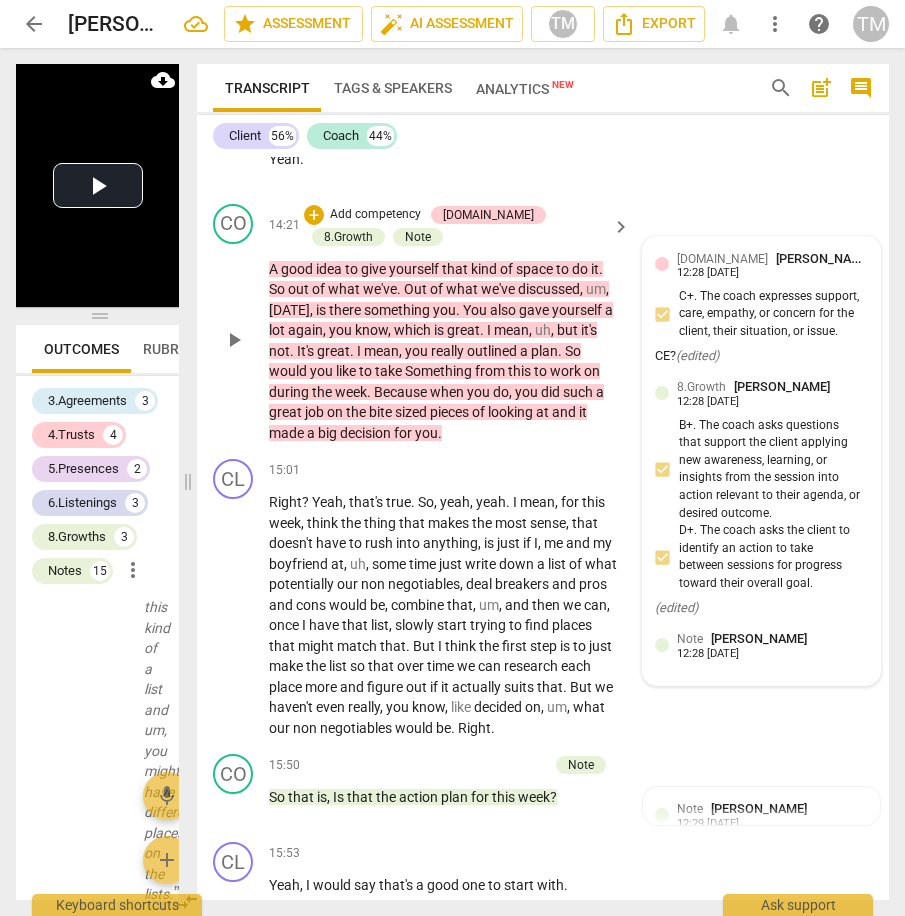 click on "CE?  ( edited )" at bounding box center [761, 356] 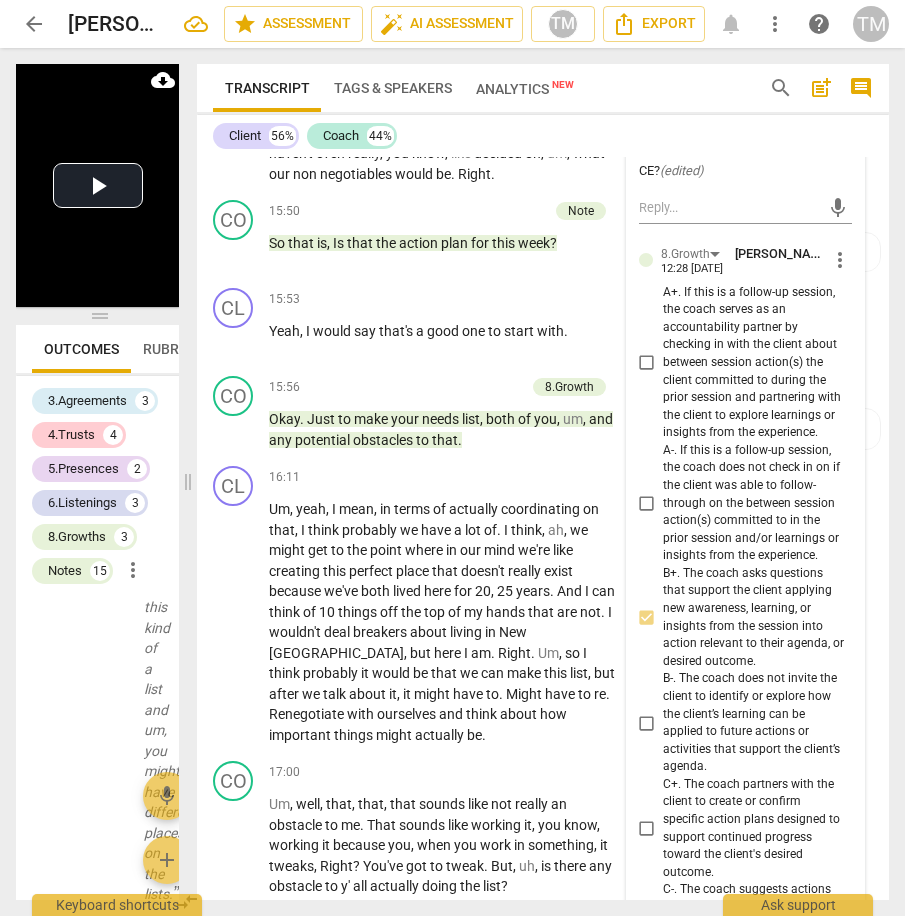 scroll, scrollTop: 8683, scrollLeft: 0, axis: vertical 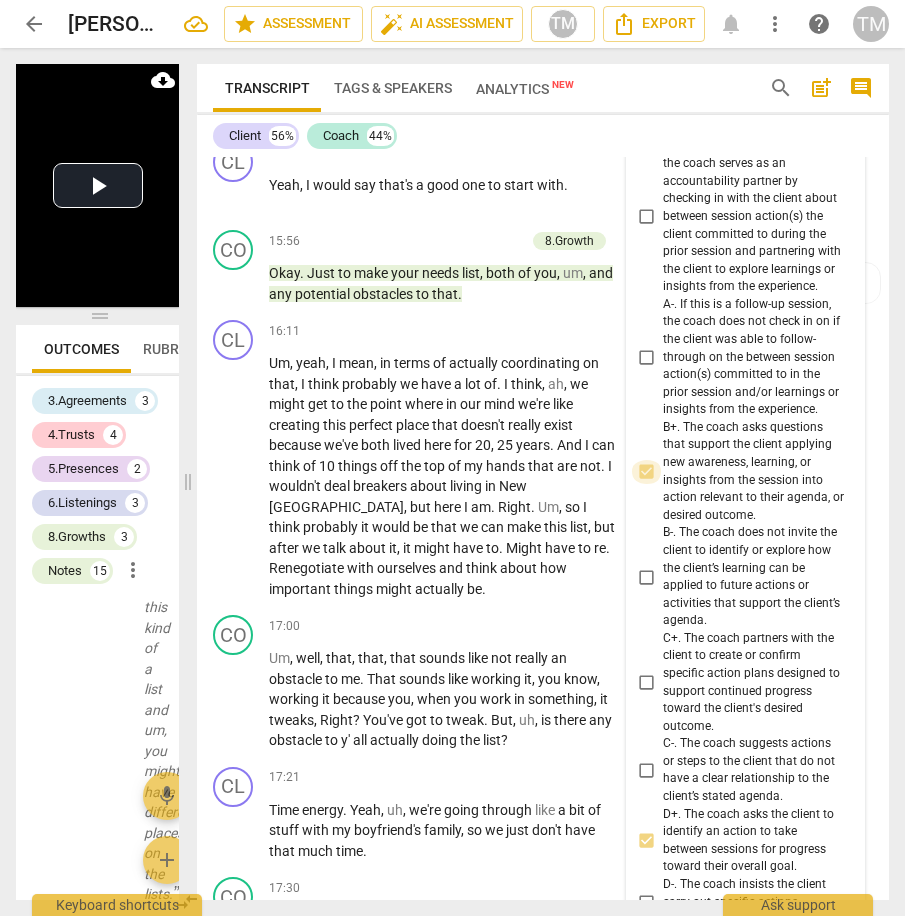click on "B+. The coach asks questions that support the client applying new awareness, learning, or insights from the session into action relevant to their agenda, or desired outcome." at bounding box center [647, 472] 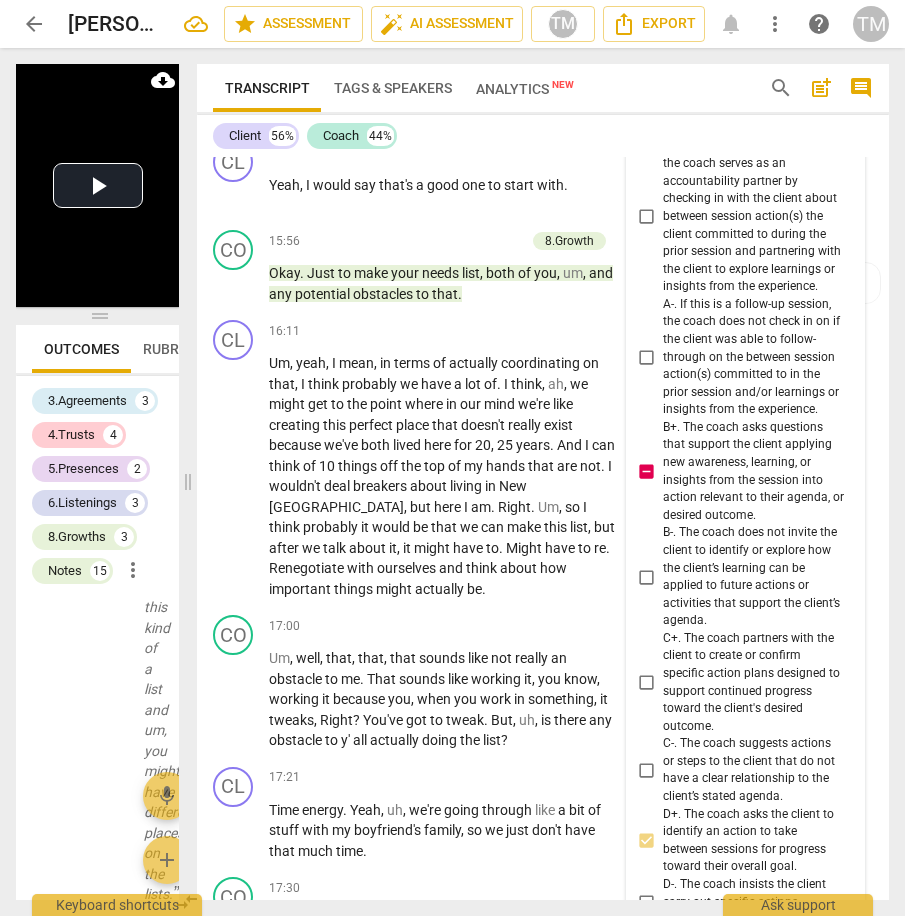 click on "B+. The coach asks questions that support the client applying new awareness, learning, or insights from the session into action relevant to their agenda, or desired outcome." at bounding box center [647, 472] 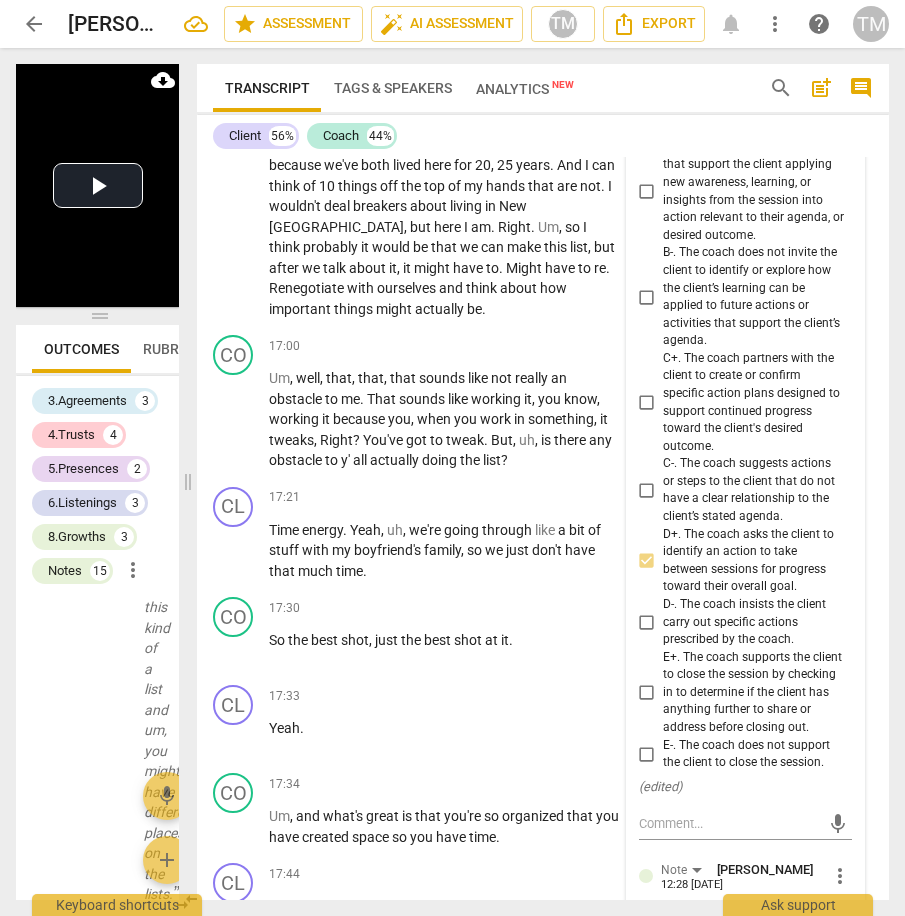 scroll, scrollTop: 9083, scrollLeft: 0, axis: vertical 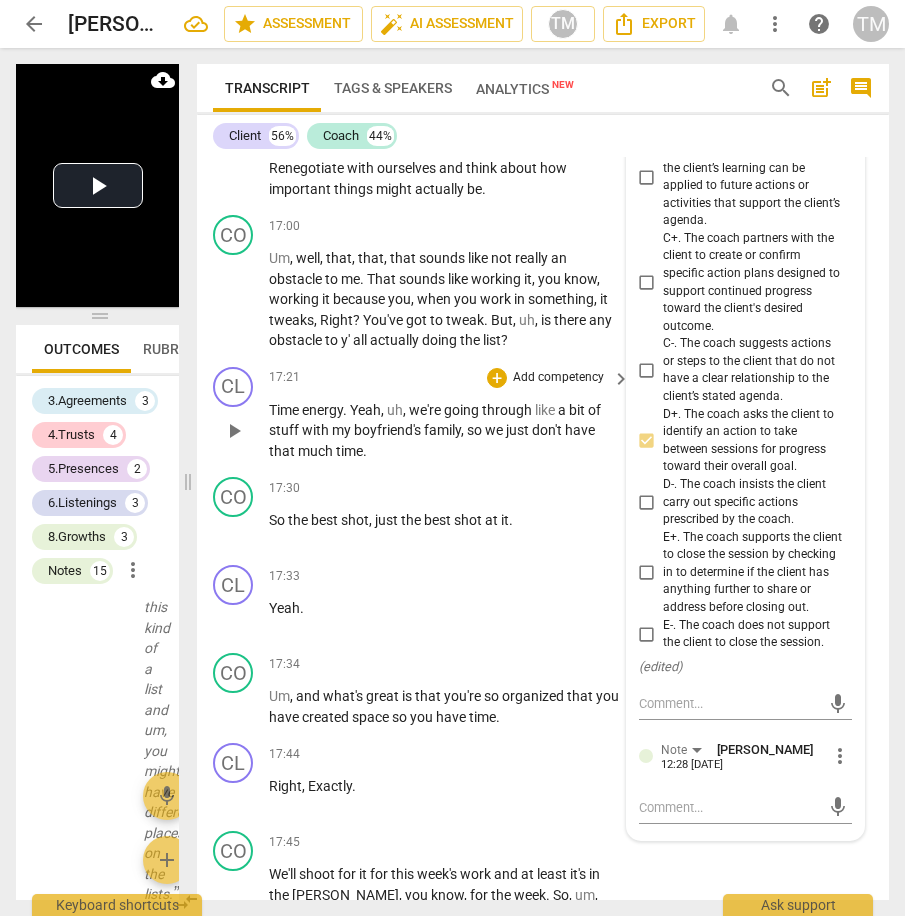click on "CL play_arrow pause 17:21 + Add competency keyboard_arrow_right Time   energy .   Yeah ,   uh ,   we're   going   through   like   a   bit   of   stuff   with   my   boyfriend's   family ,   so   we   just   don't   have   that   much   time ." at bounding box center [543, 414] 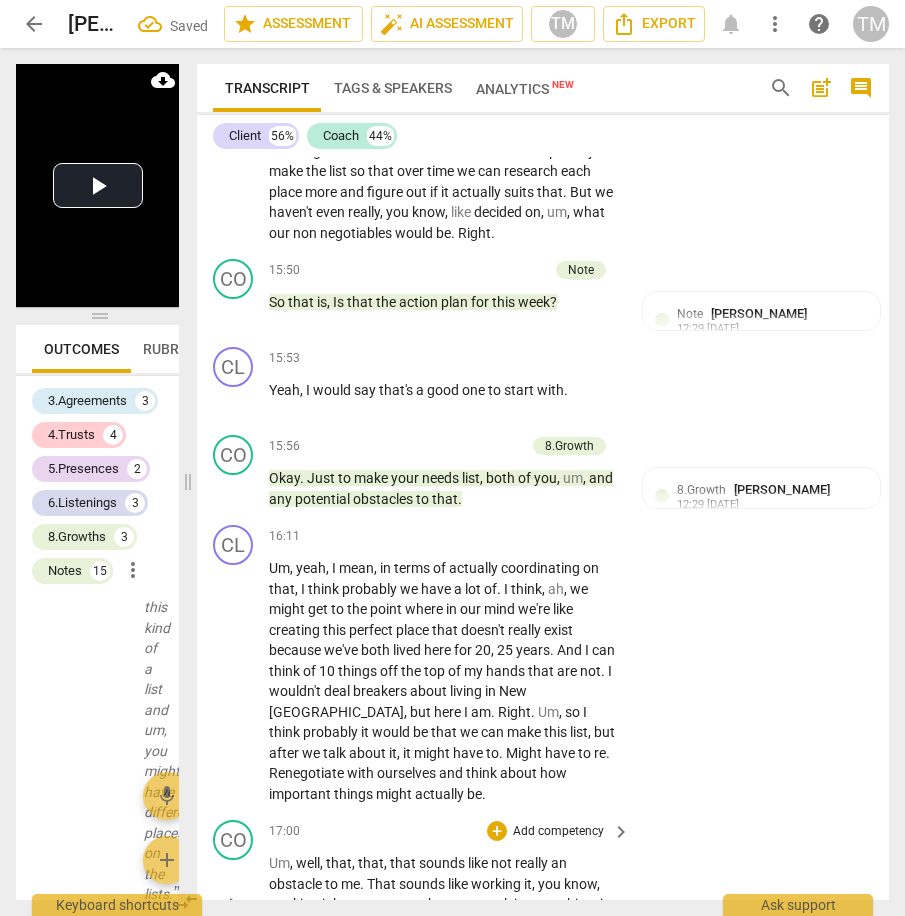 scroll, scrollTop: 8483, scrollLeft: 0, axis: vertical 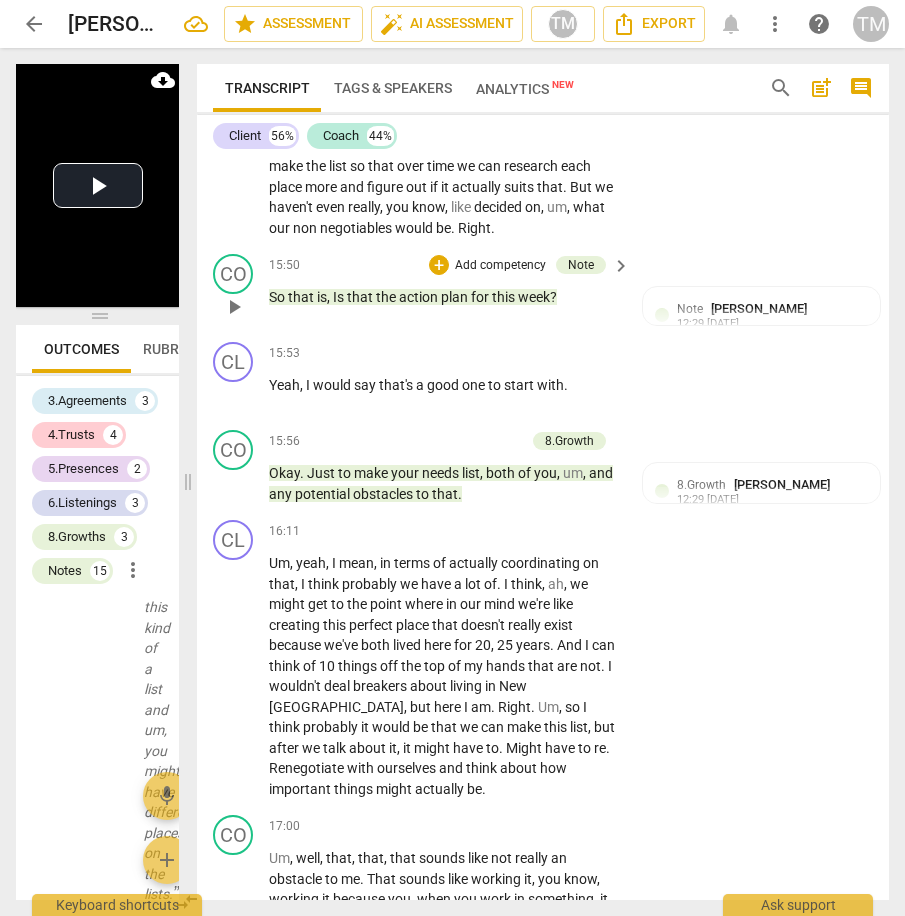 click on "Add competency" at bounding box center [500, 266] 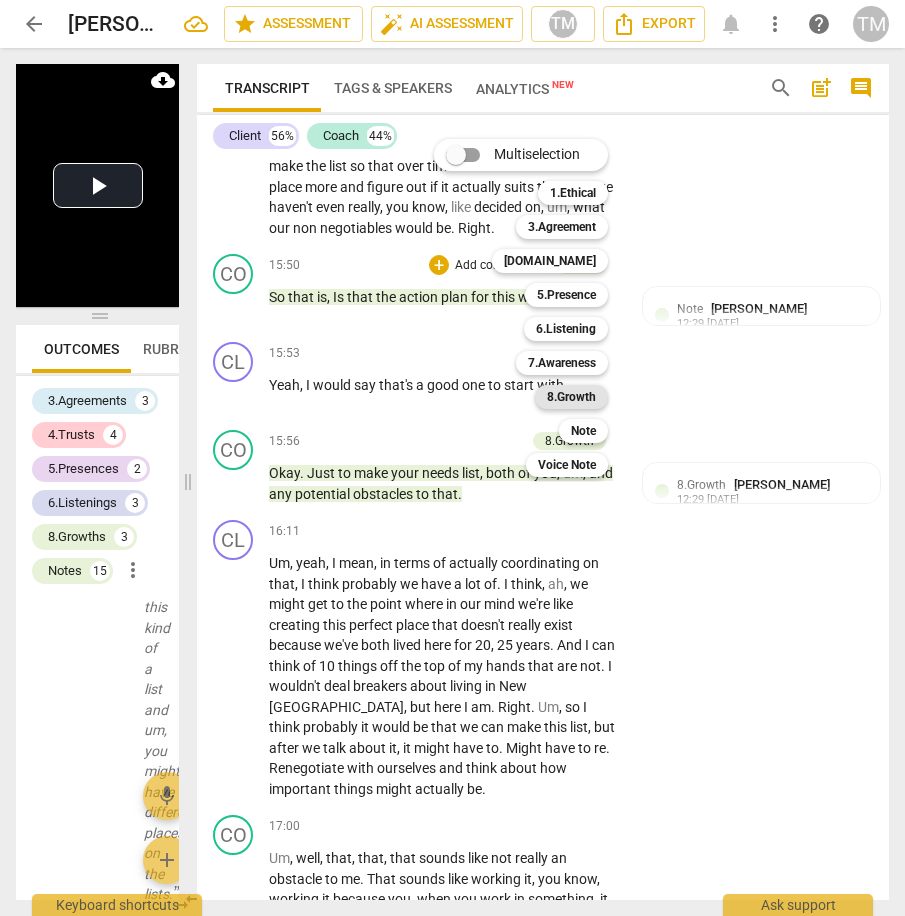 click on "8.Growth" at bounding box center [571, 397] 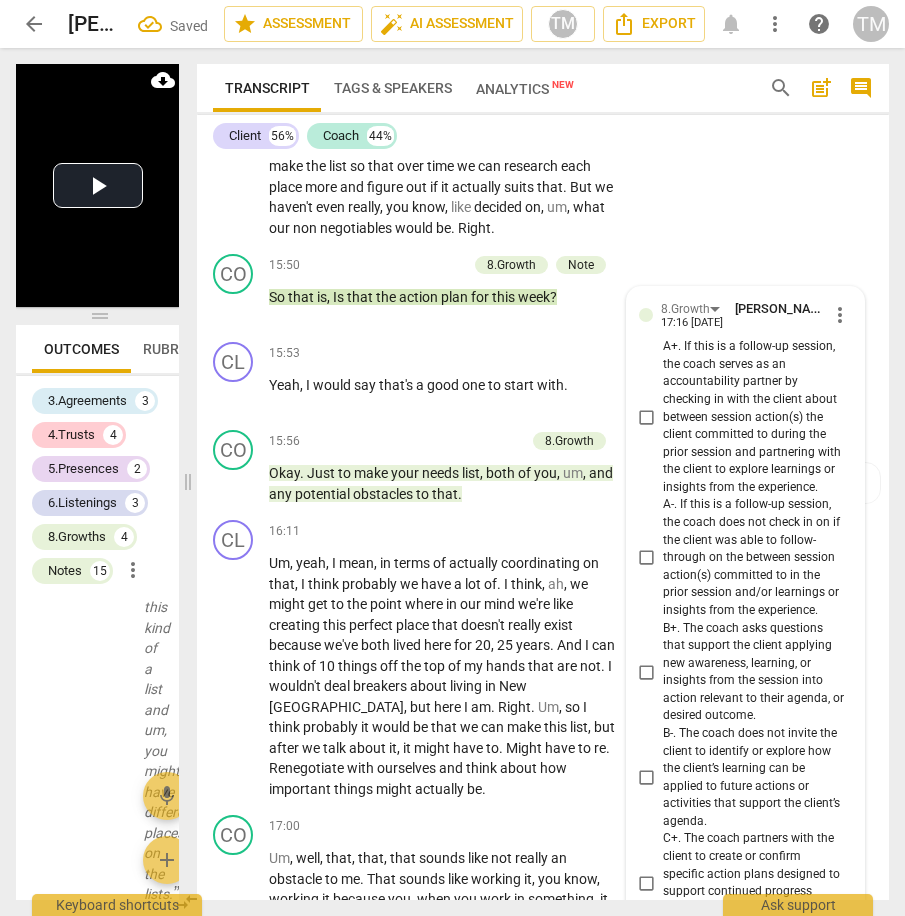 scroll, scrollTop: 9283, scrollLeft: 0, axis: vertical 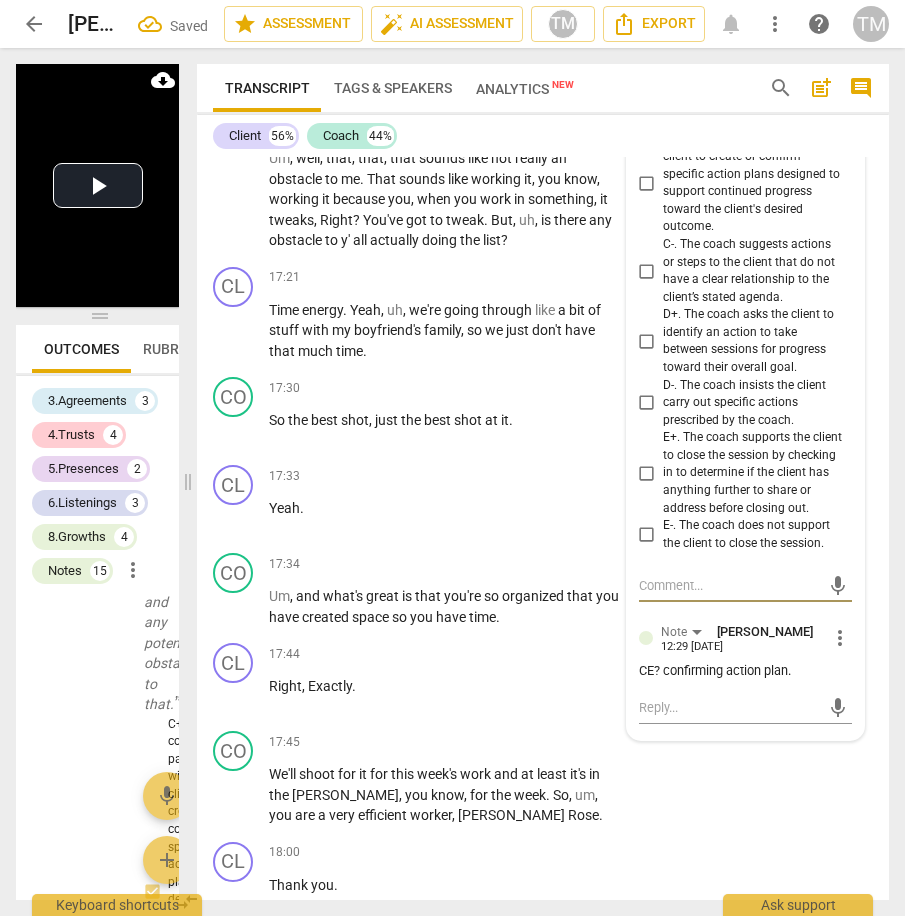 click on "C+. The coach partners with the client to create or confirm specific action plans designed to support continued progress toward the client's desired outcome." at bounding box center [647, 183] 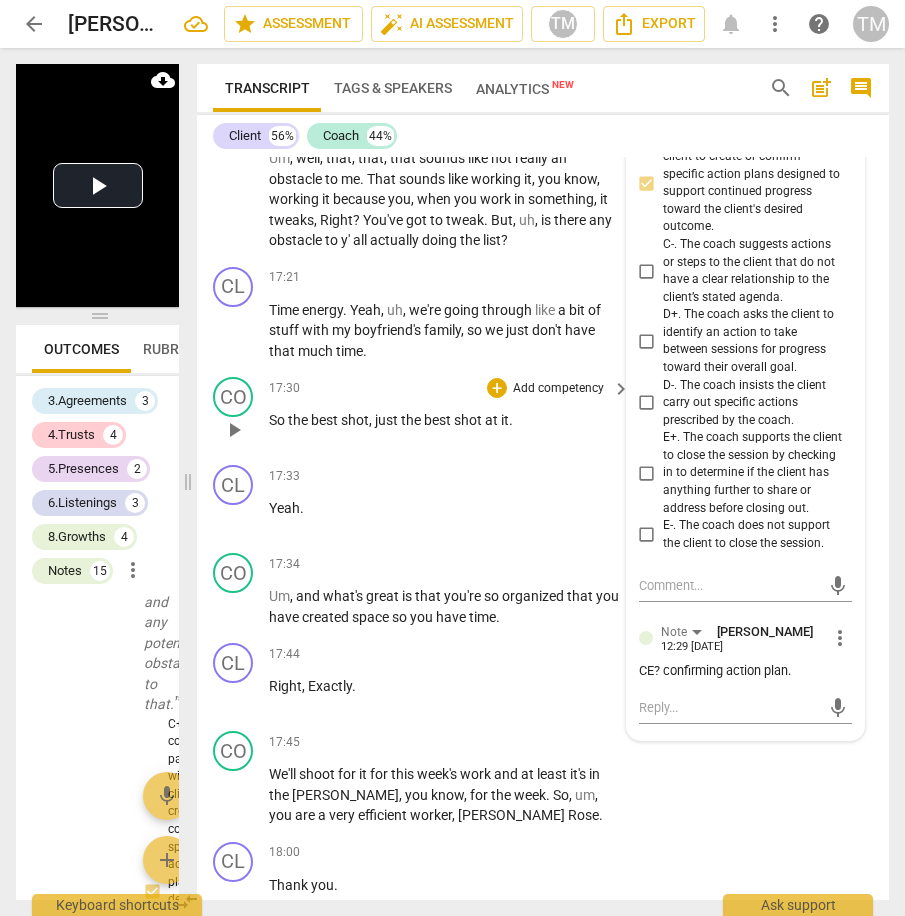 click on "CO play_arrow pause 17:30 + Add competency keyboard_arrow_right So   the   best   shot ,   just   the   best   shot   at   it ." at bounding box center [543, 413] 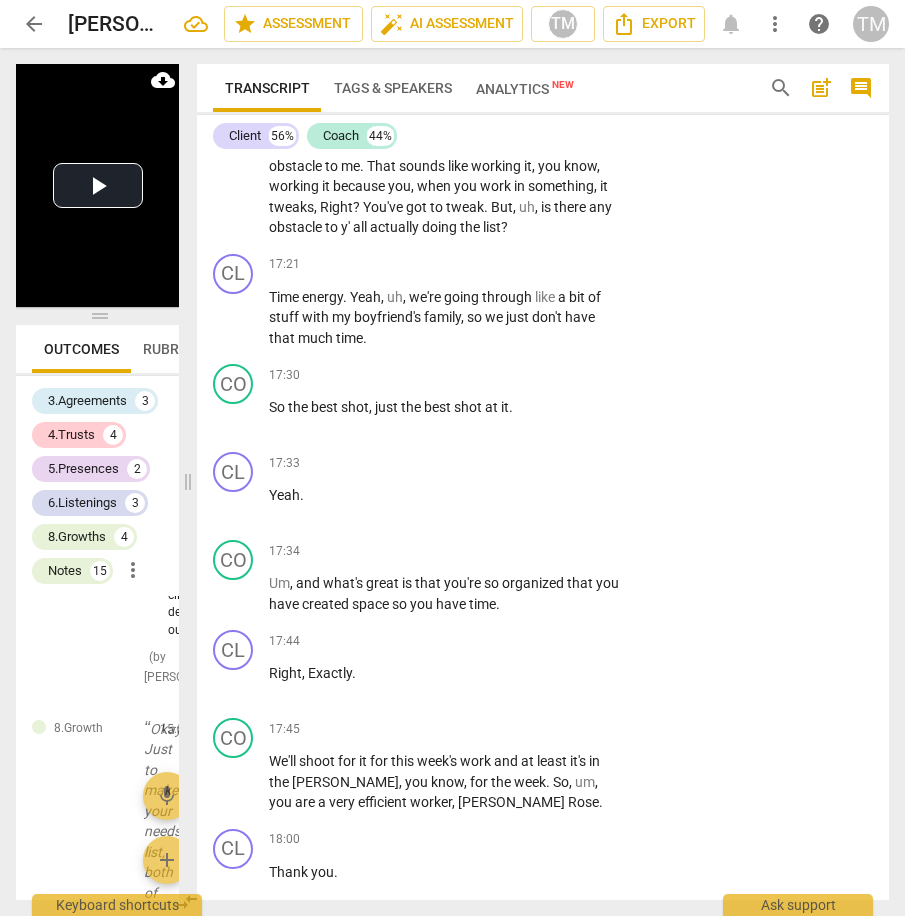 scroll, scrollTop: 9283, scrollLeft: 0, axis: vertical 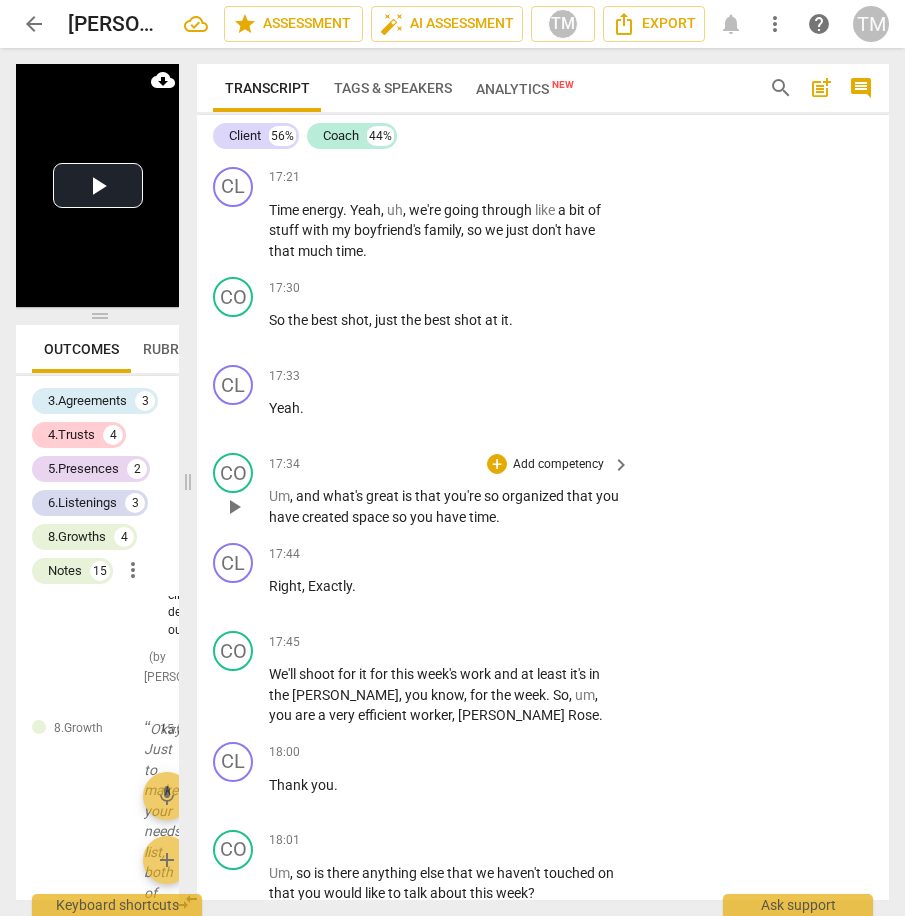click on "Add competency" at bounding box center (558, 465) 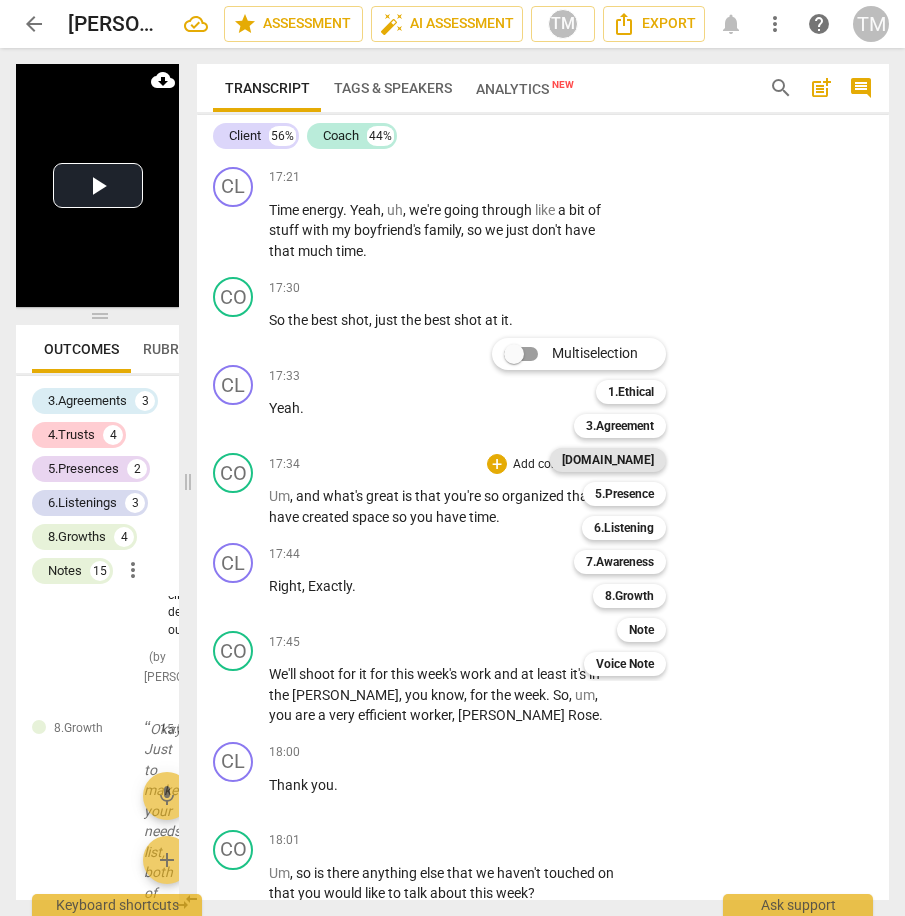 click on "[DOMAIN_NAME]" at bounding box center (608, 460) 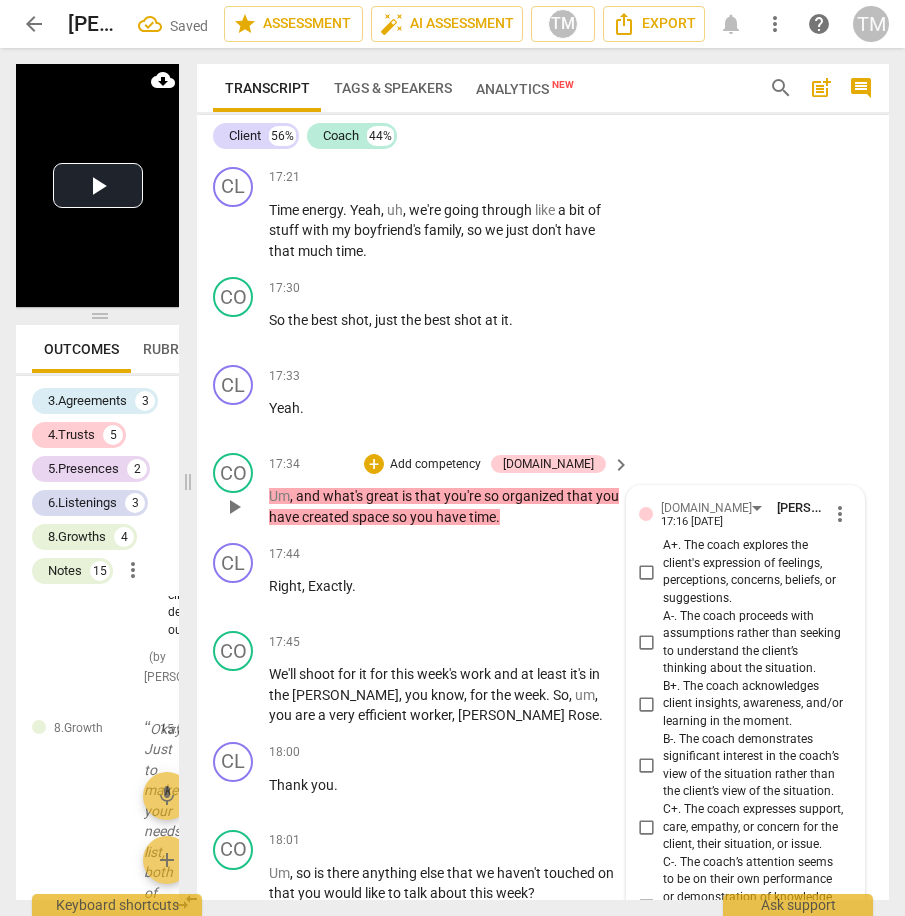 scroll, scrollTop: 9808, scrollLeft: 0, axis: vertical 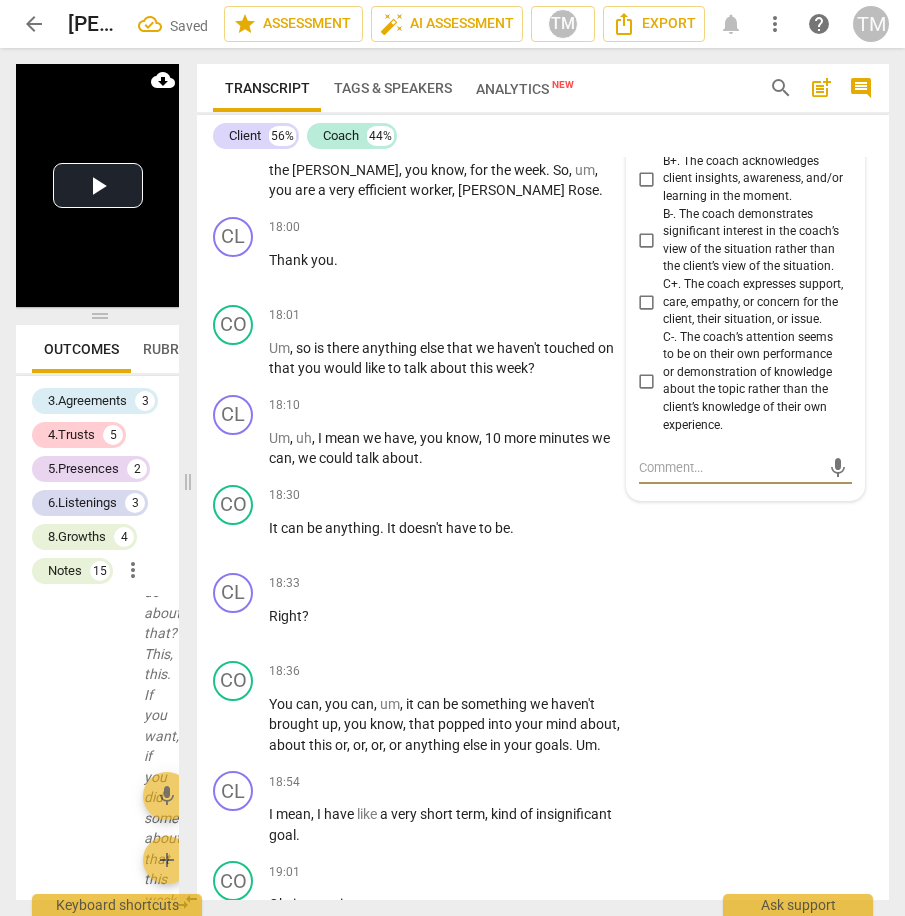 click on "C+. The coach expresses support, care, empathy, or concern for the client, their situation, or issue." at bounding box center (647, 302) 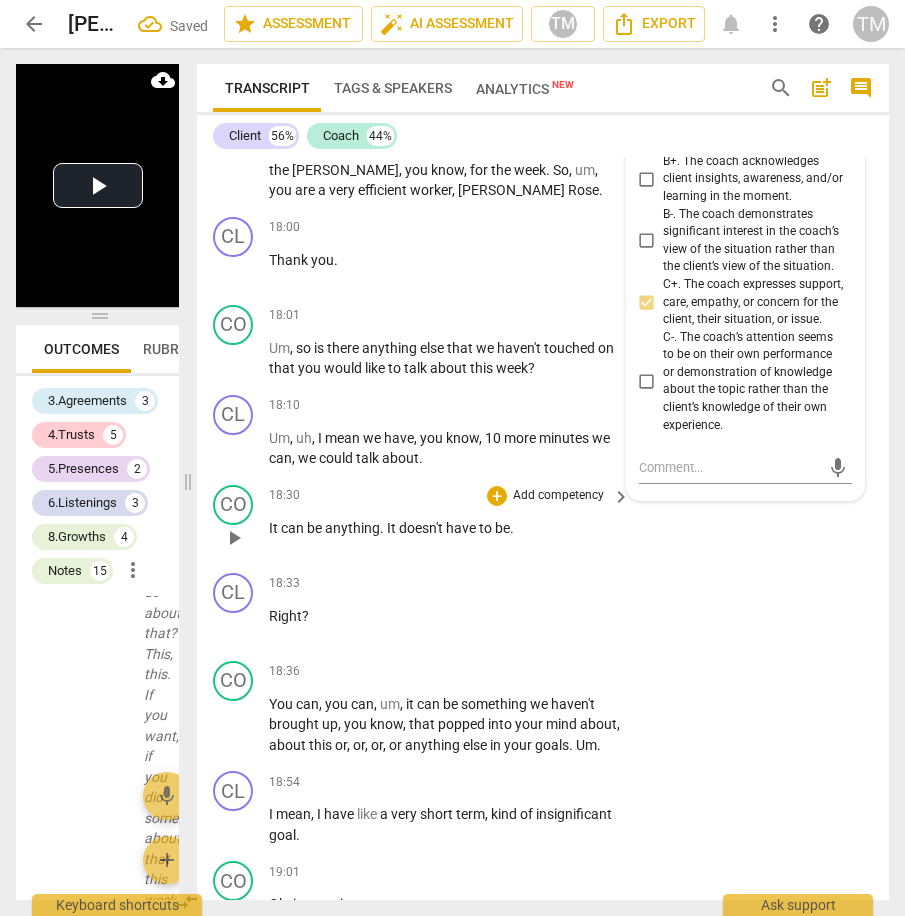 click on "18:30 + Add competency keyboard_arrow_right It   can   be   anything .   It   doesn't   have   to   be ." at bounding box center [450, 521] 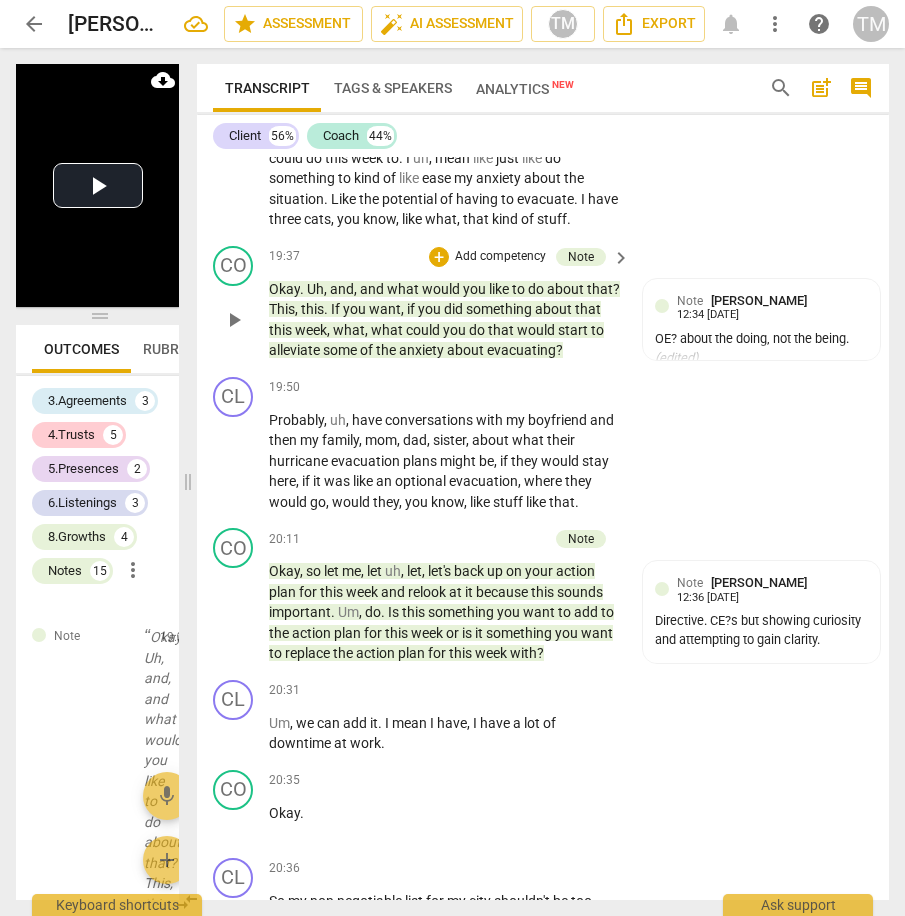 scroll, scrollTop: 10808, scrollLeft: 0, axis: vertical 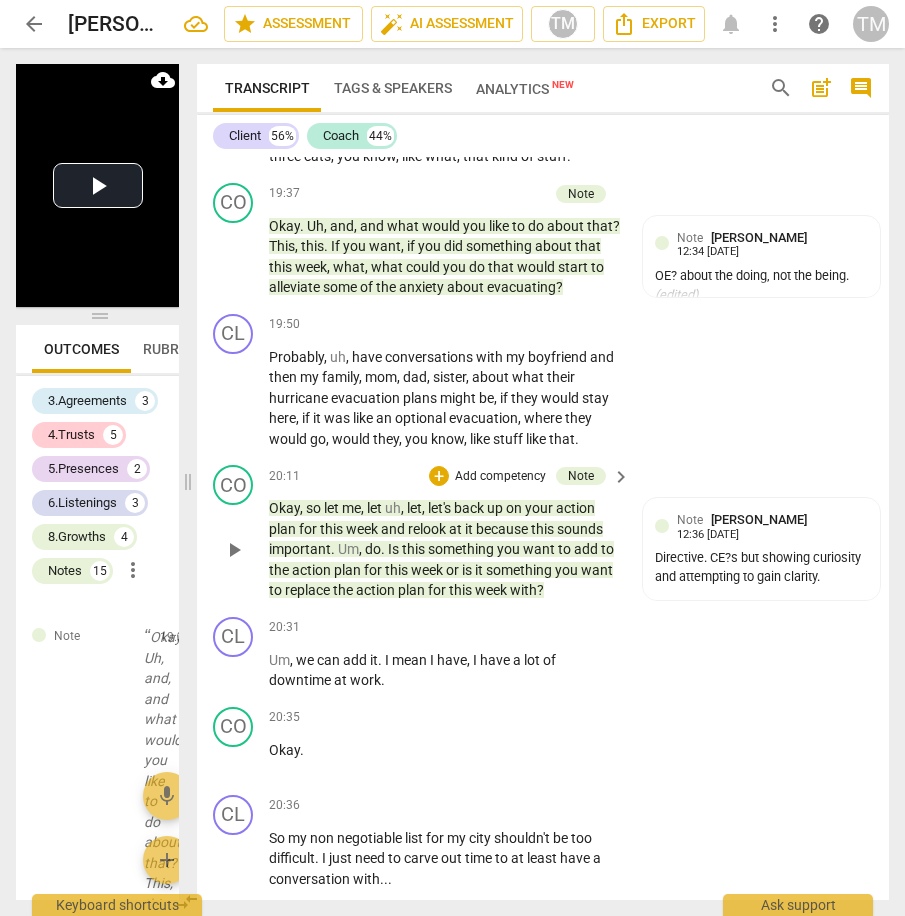 click on "Add competency" at bounding box center (500, 477) 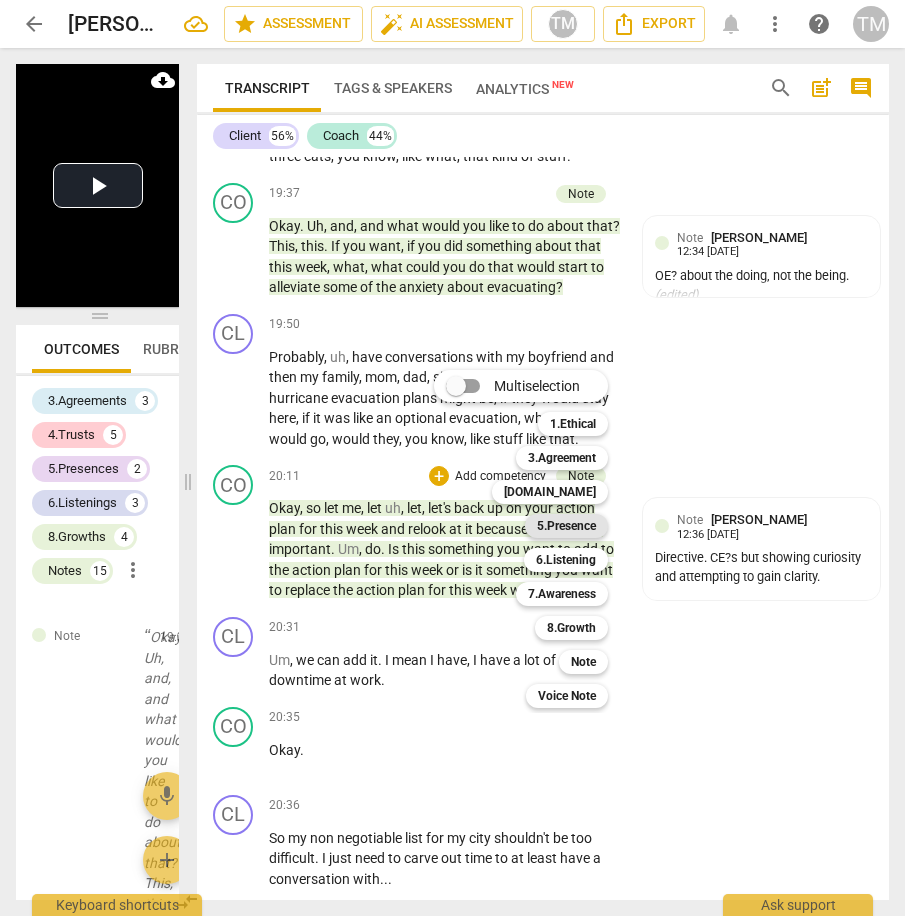 click on "5.Presence" at bounding box center [566, 526] 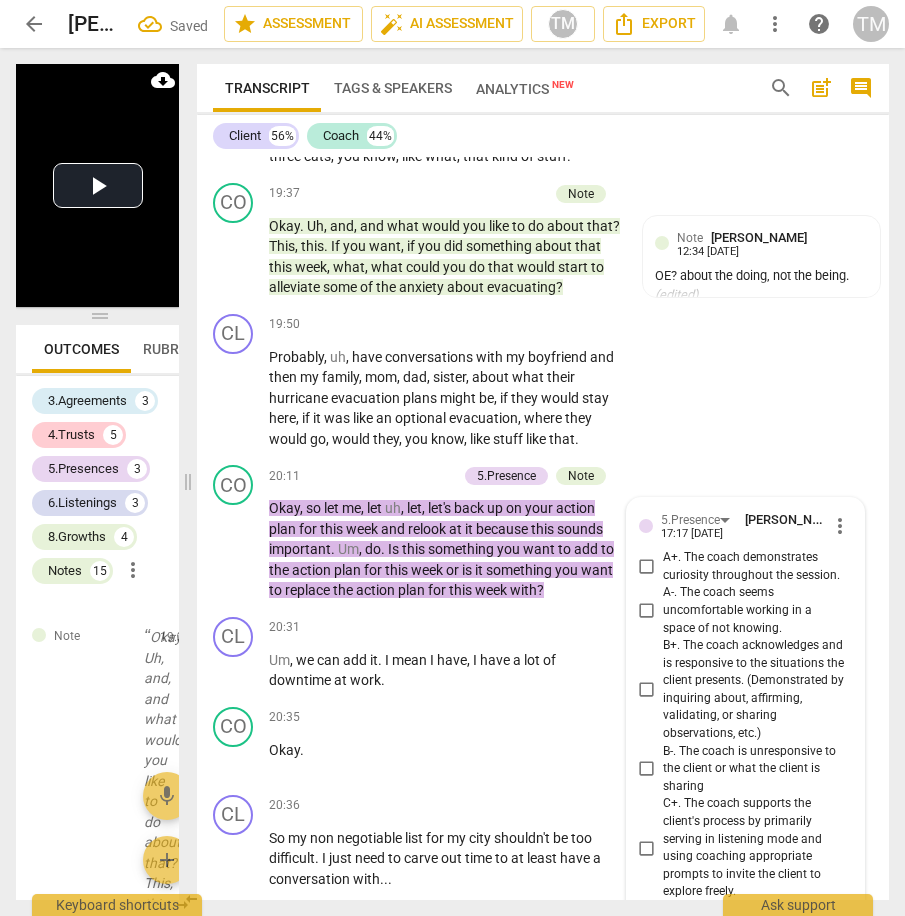 scroll, scrollTop: 11365, scrollLeft: 0, axis: vertical 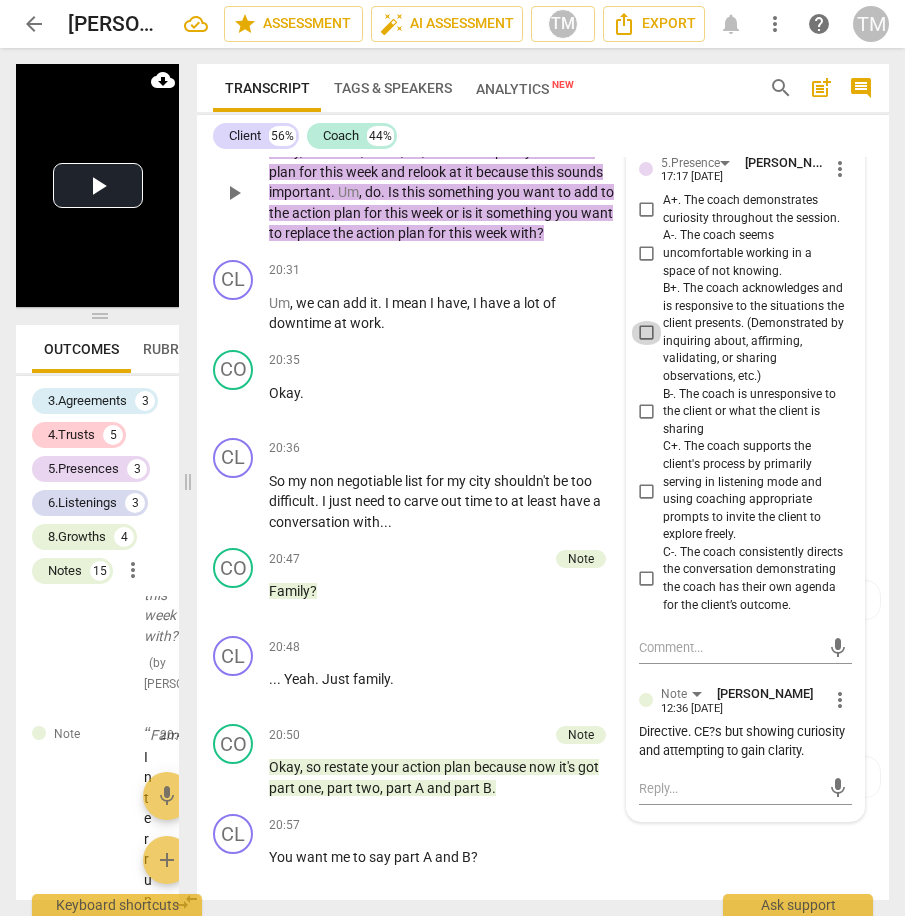 click on "B+. The coach acknowledges and is responsive to the situations the client presents. (Demonstrated by inquiring about, affirming, validating, or sharing observations, etc.)" at bounding box center (647, 333) 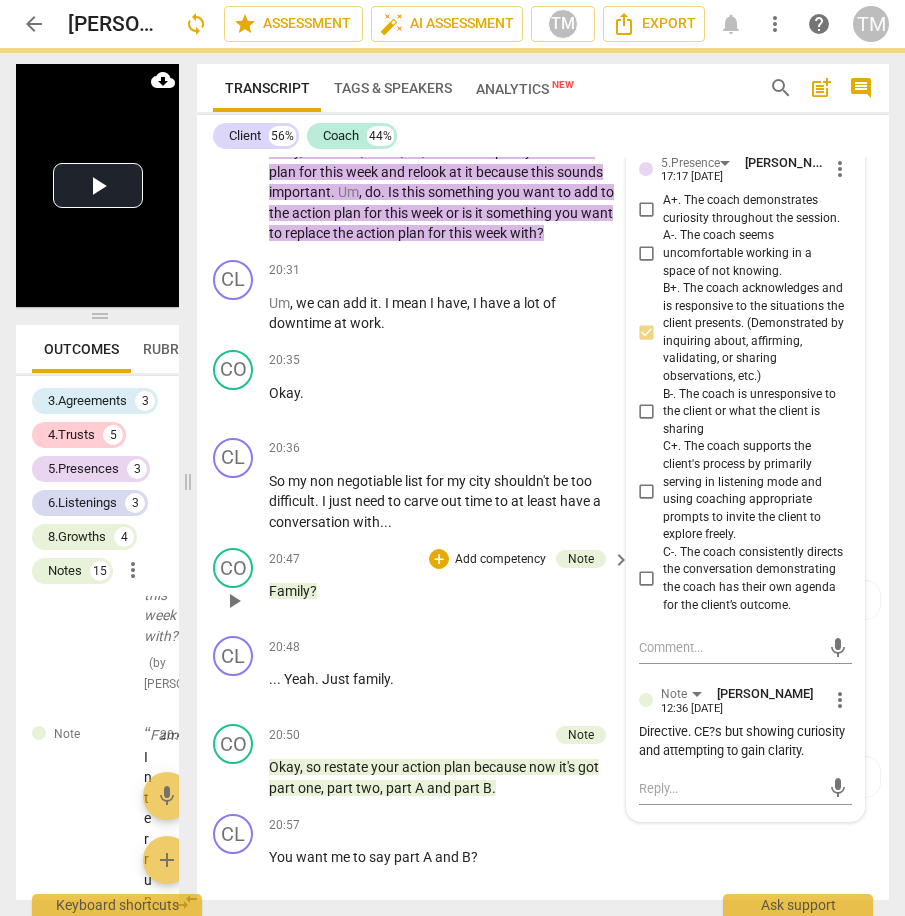 click on "20:47 + Add competency Note keyboard_arrow_right Family ?" at bounding box center [450, 584] 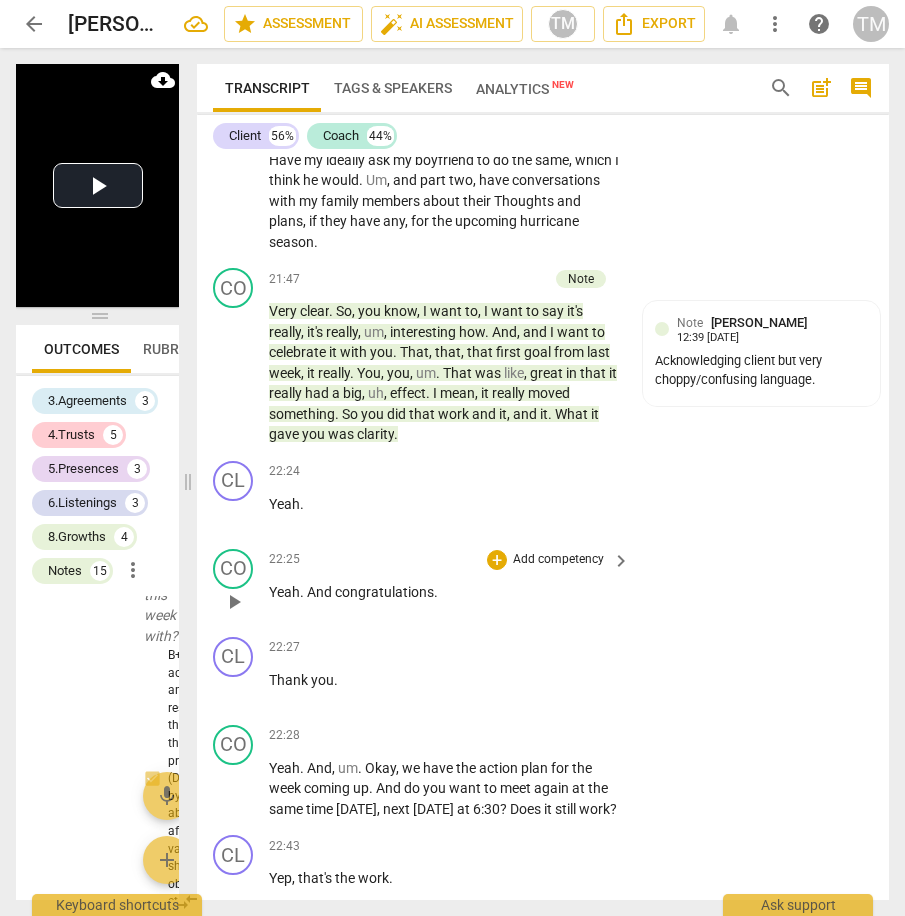 scroll, scrollTop: 12265, scrollLeft: 0, axis: vertical 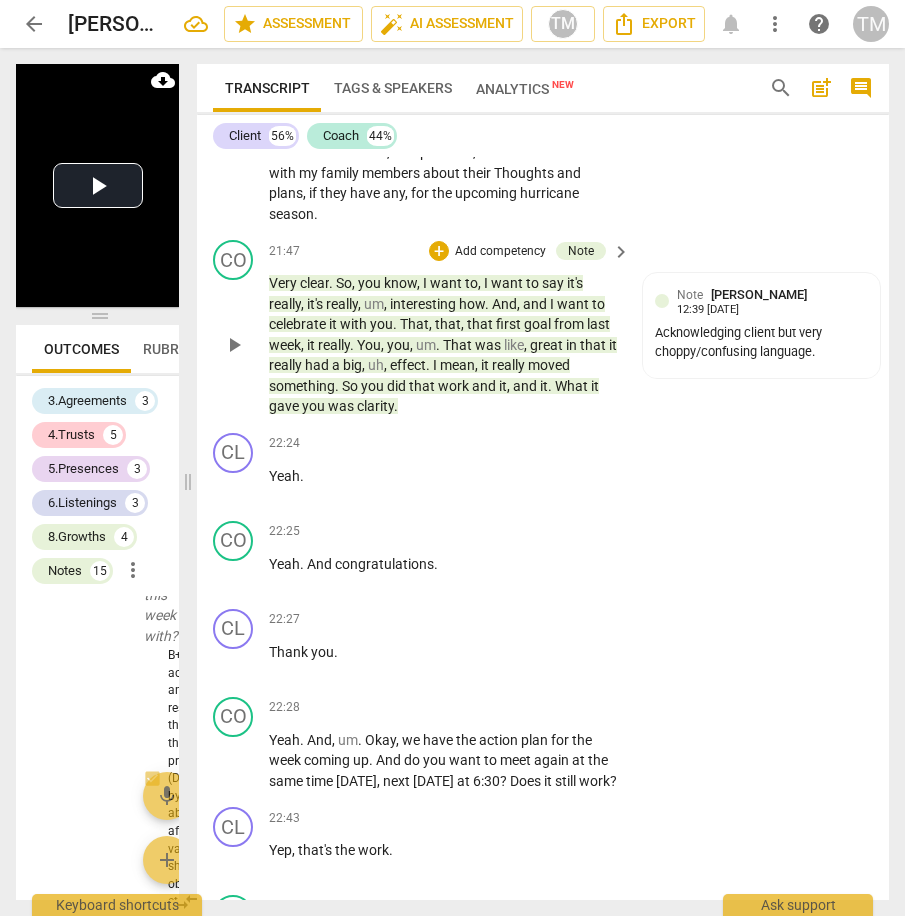 click on "Add competency" at bounding box center (500, 252) 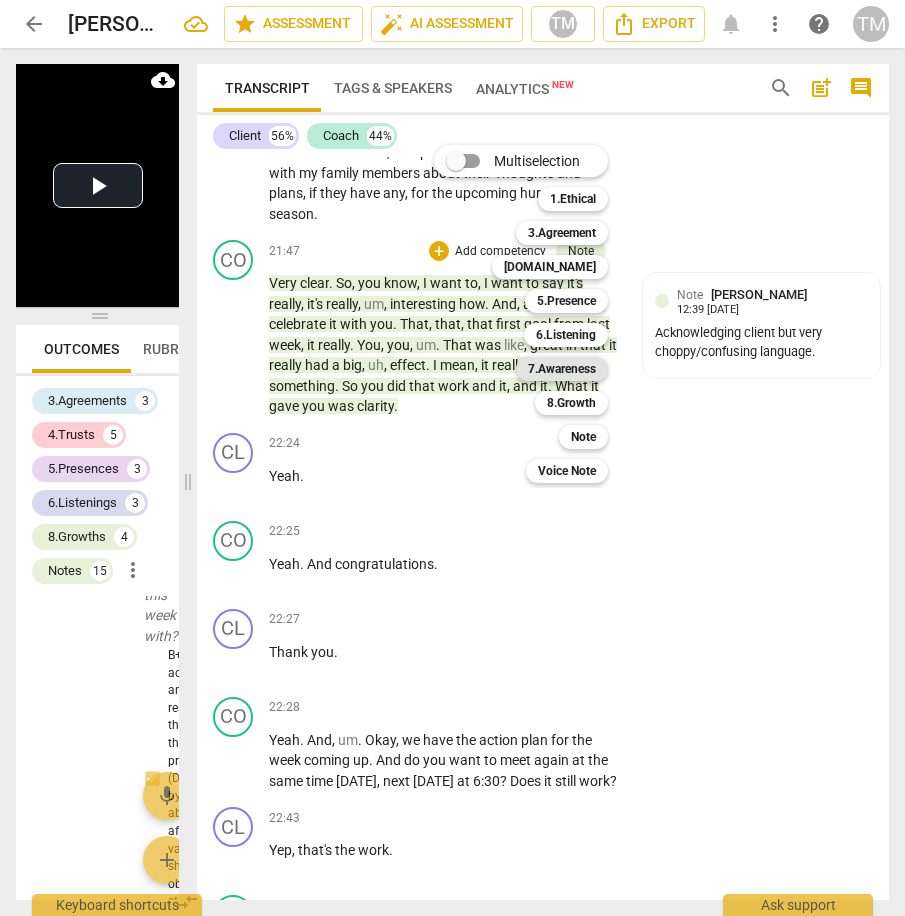 click on "7.Awareness" at bounding box center (562, 369) 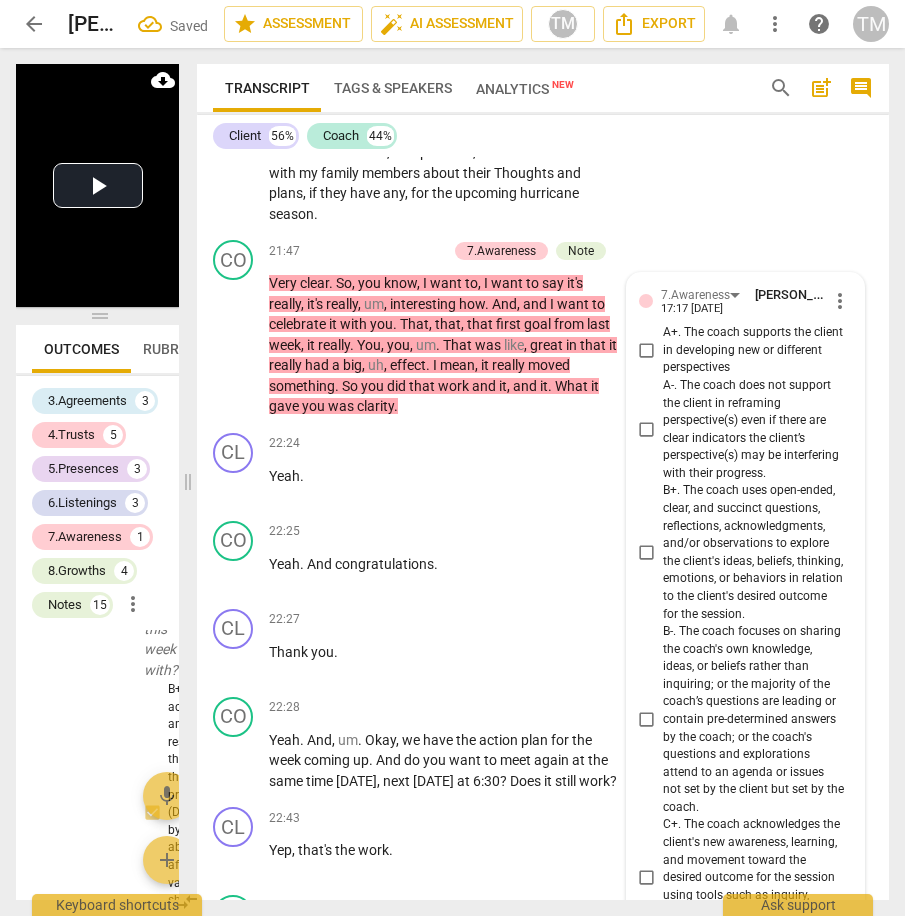 scroll, scrollTop: 12861, scrollLeft: 0, axis: vertical 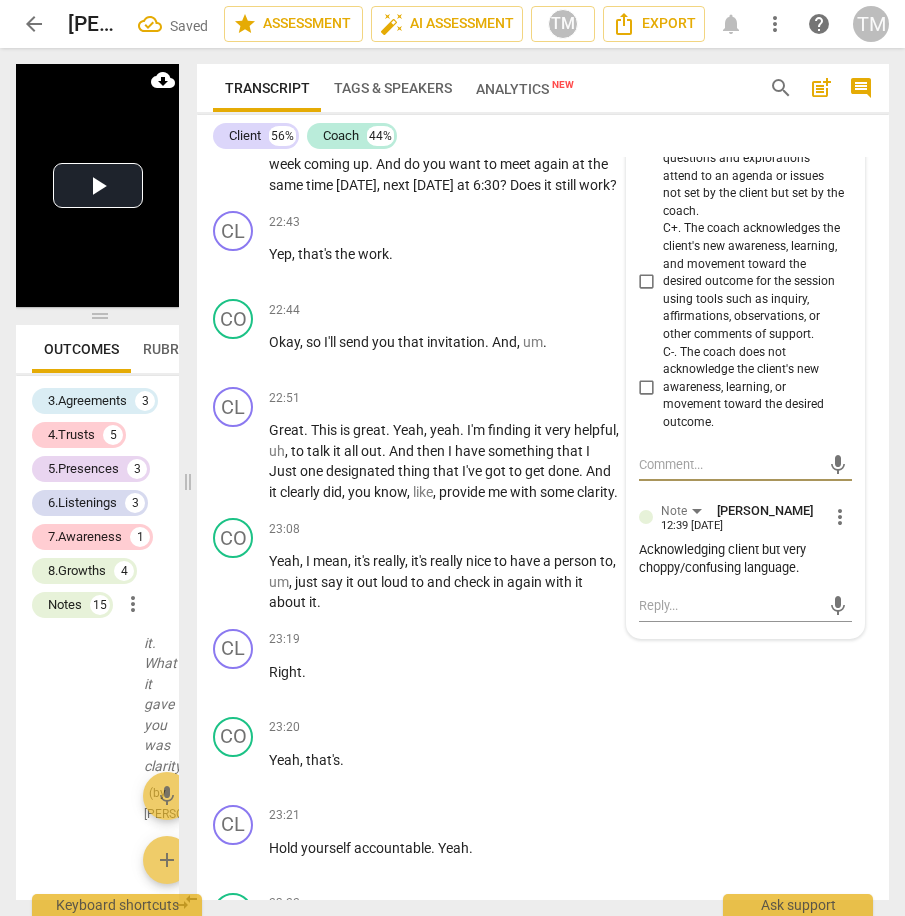click on "C+. The coach acknowledges the client's new awareness, learning, and movement toward the desired outcome for the session using tools such as inquiry, affirmations, observations, or other comments of support." at bounding box center [647, 282] 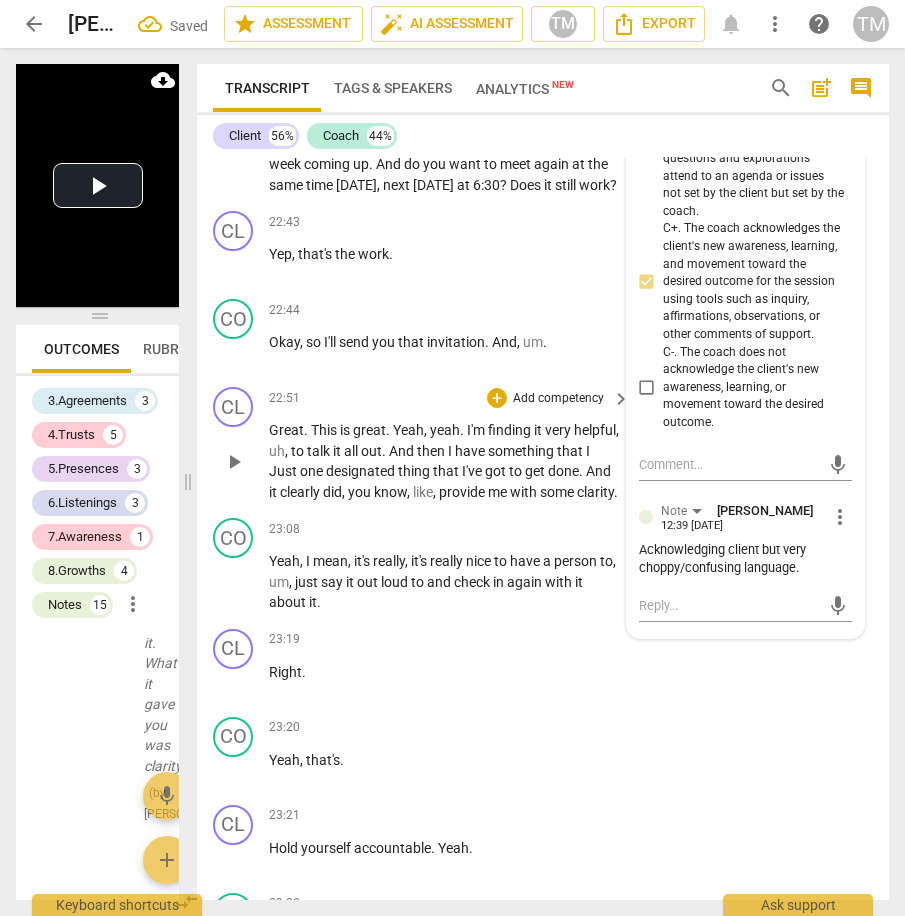 click on "CL play_arrow pause 22:51 + Add competency keyboard_arrow_right Great .   This   is   great .   Yeah ,   yeah .   I'm   finding   it   very   helpful ,   uh ,   to   talk   it   all   out .   And   then   I   have   something   that   I   Just   one   designated   thing   that   I've   got   to   get   done .   And   it   clearly   did ,   you   know ,   like ,   provide   me   with   some   clarity ." at bounding box center (543, 444) 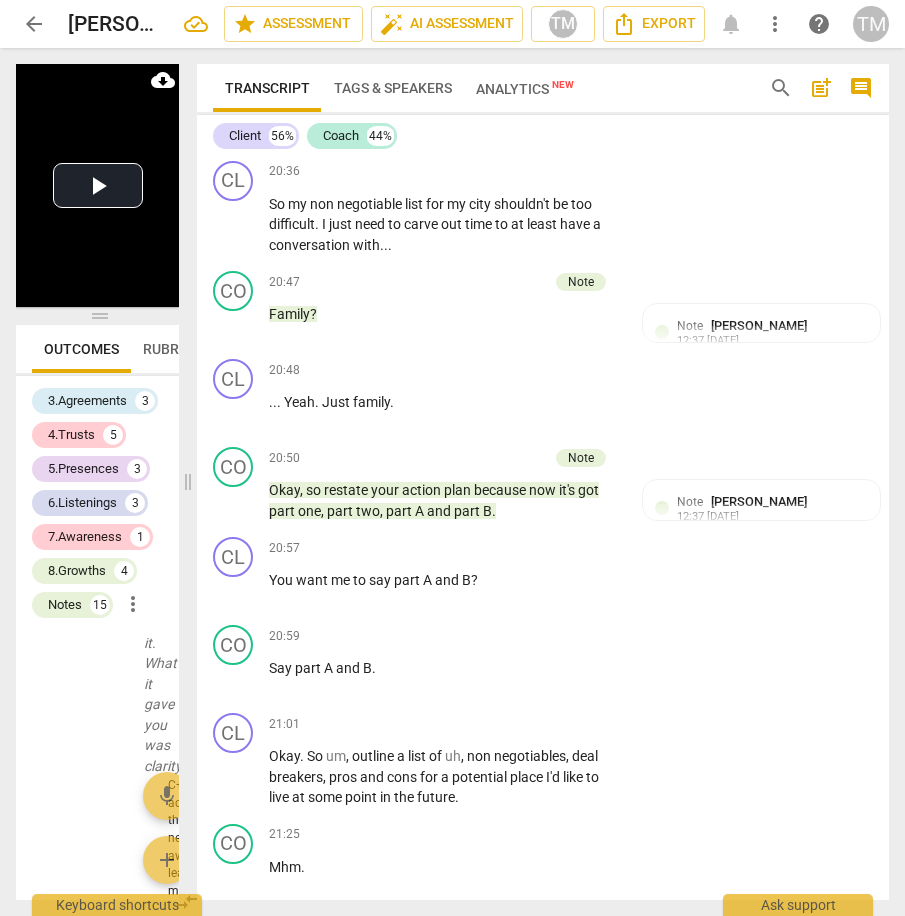 scroll, scrollTop: 11397, scrollLeft: 0, axis: vertical 